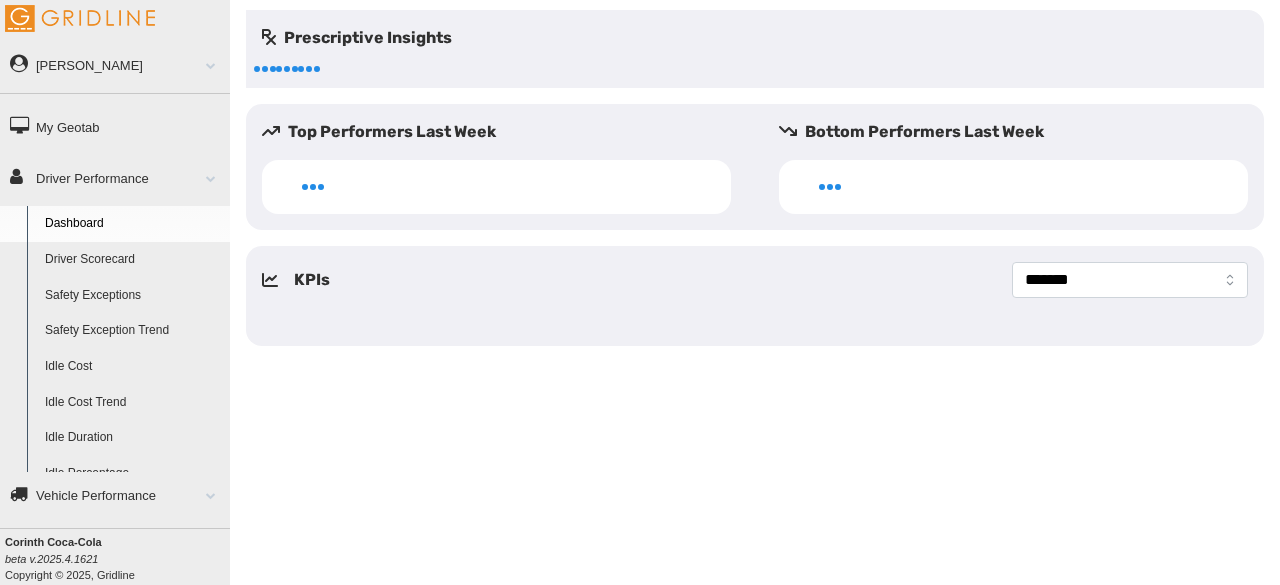 scroll, scrollTop: 0, scrollLeft: 0, axis: both 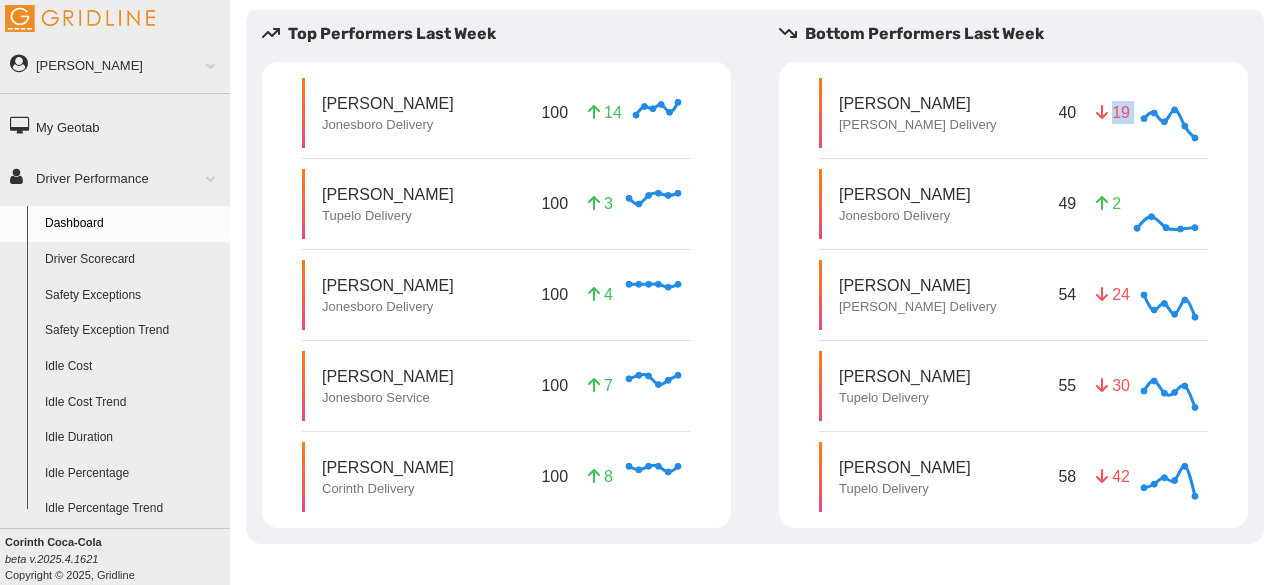 drag, startPoint x: 1134, startPoint y: 118, endPoint x: 1094, endPoint y: 119, distance: 40.012497 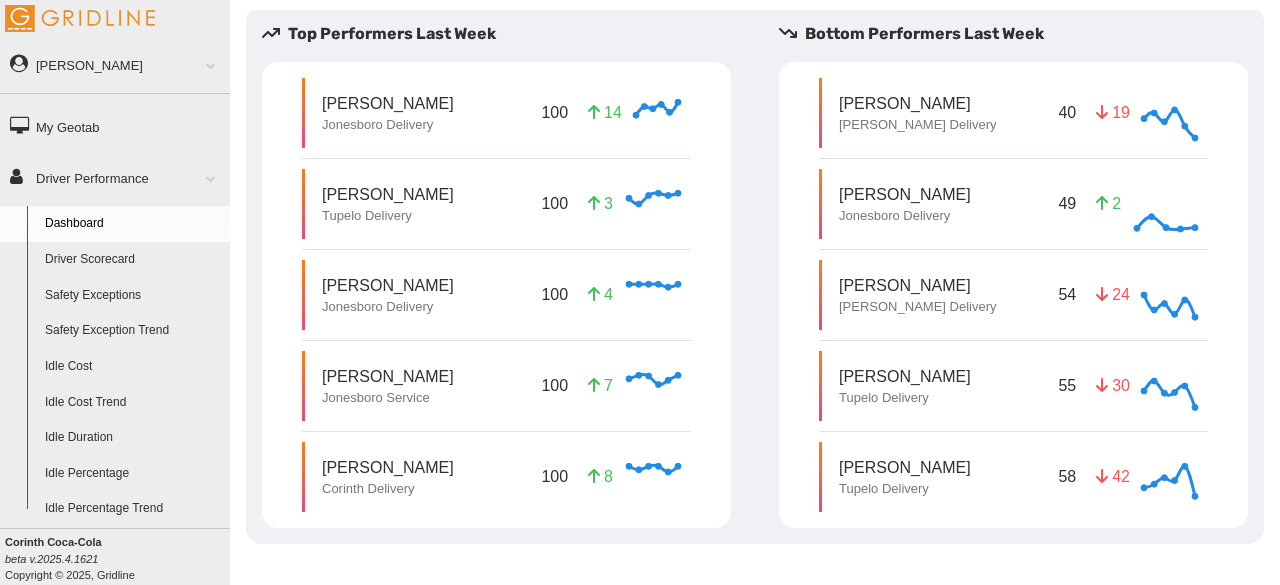 click on "[PERSON_NAME]" at bounding box center [917, 103] 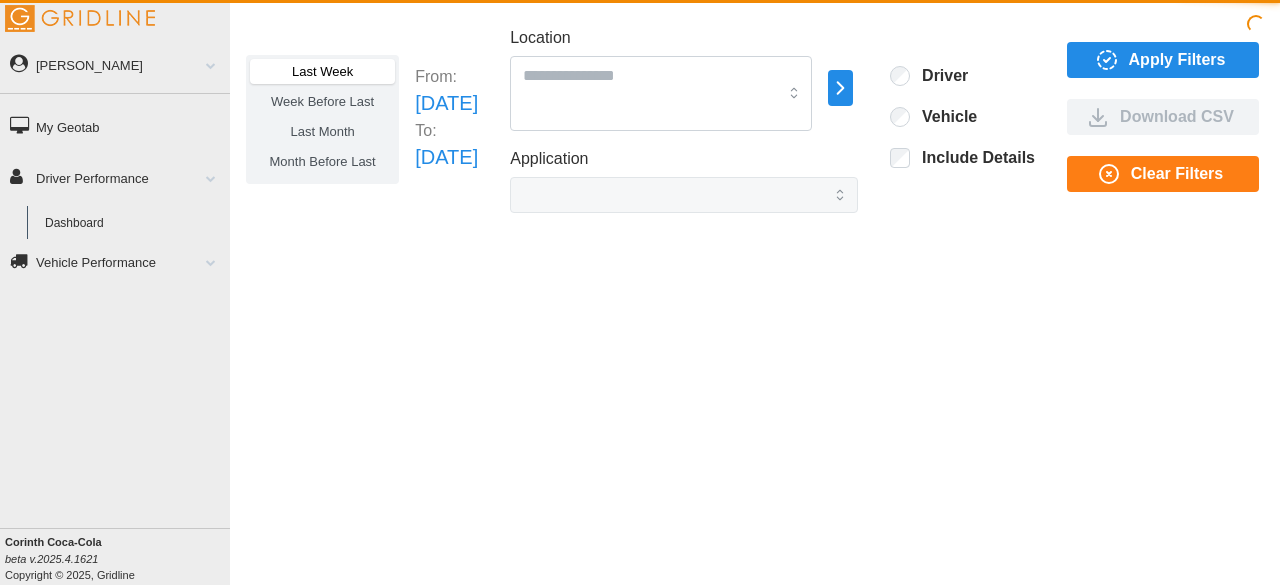 scroll, scrollTop: 0, scrollLeft: 0, axis: both 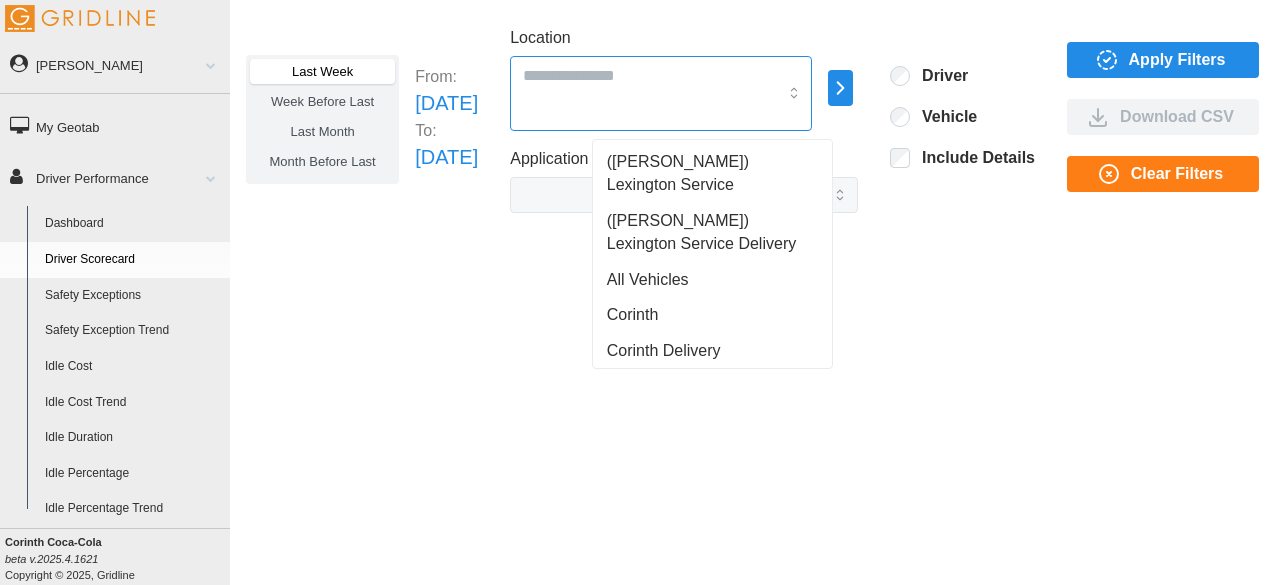 click at bounding box center [661, 93] 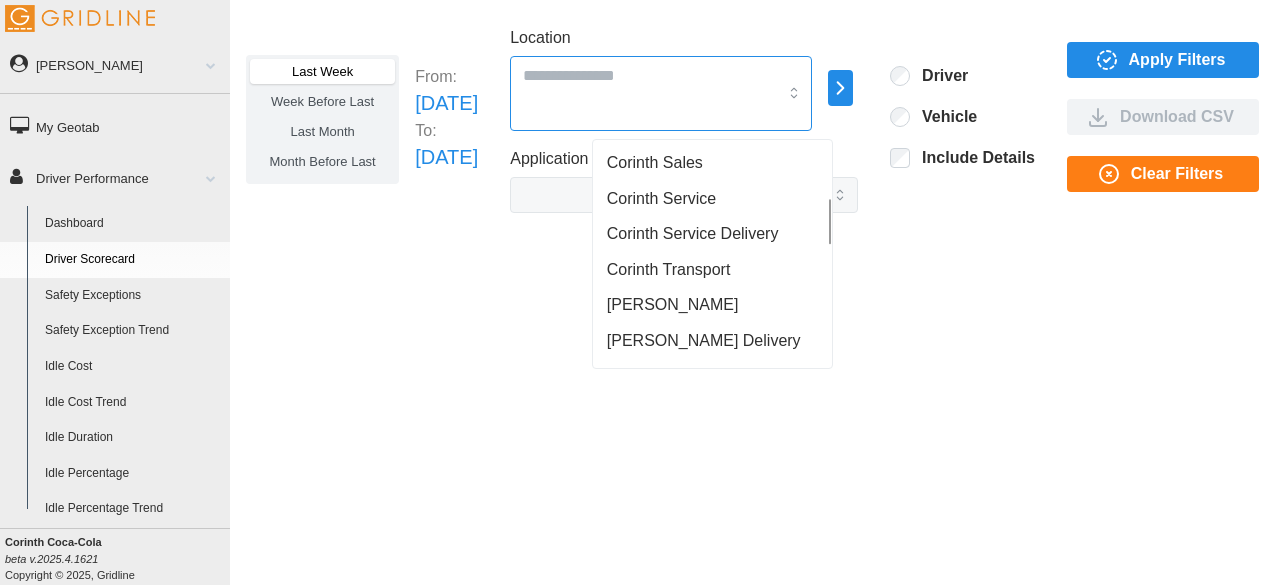 scroll, scrollTop: 260, scrollLeft: 0, axis: vertical 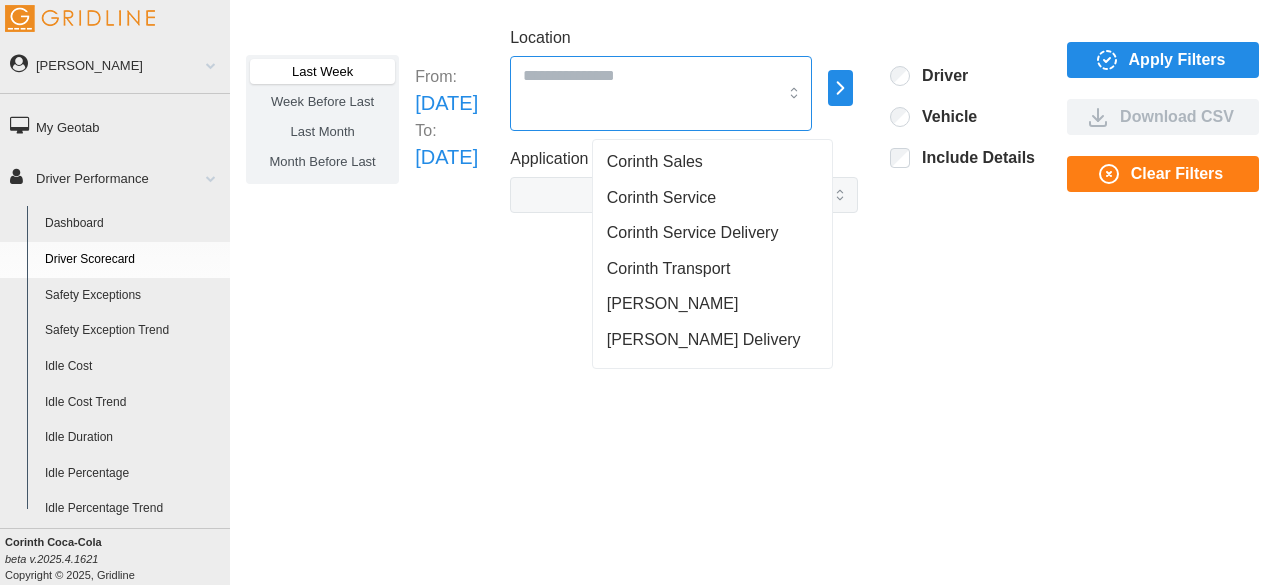 click on "[PERSON_NAME] Delivery" at bounding box center [704, 340] 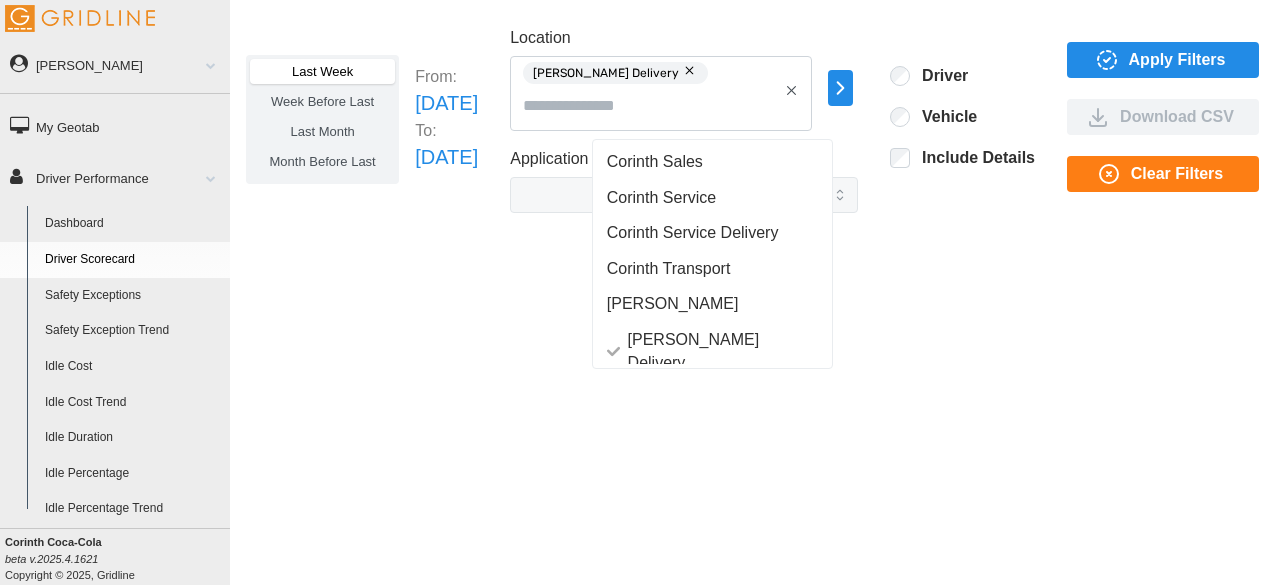 click 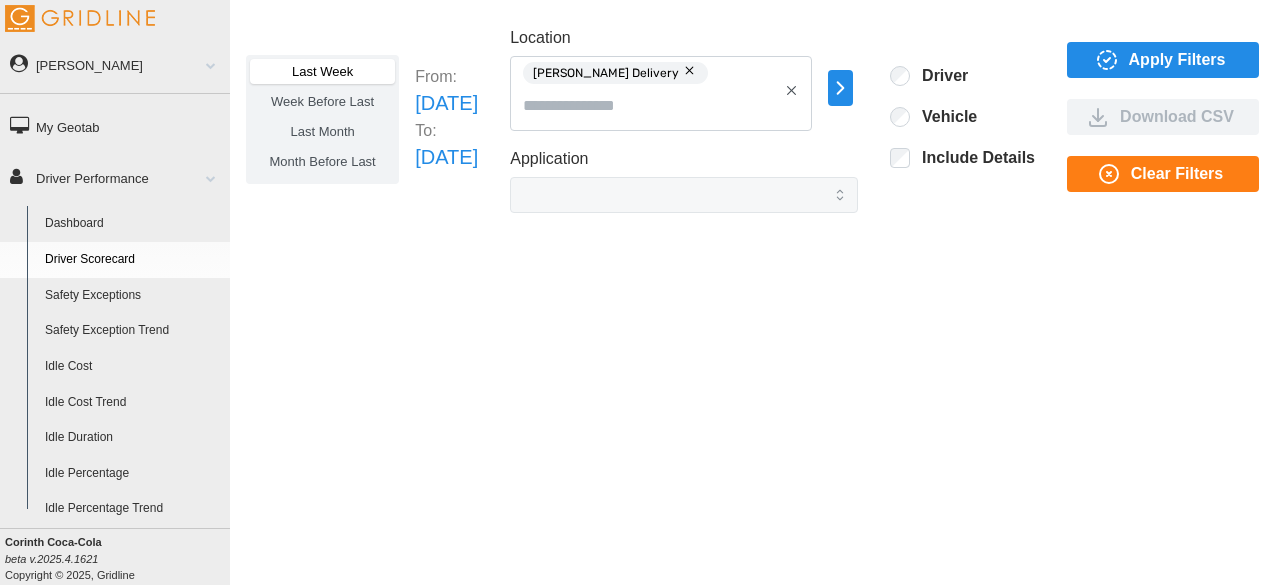 click on "Apply Filters" at bounding box center [1177, 60] 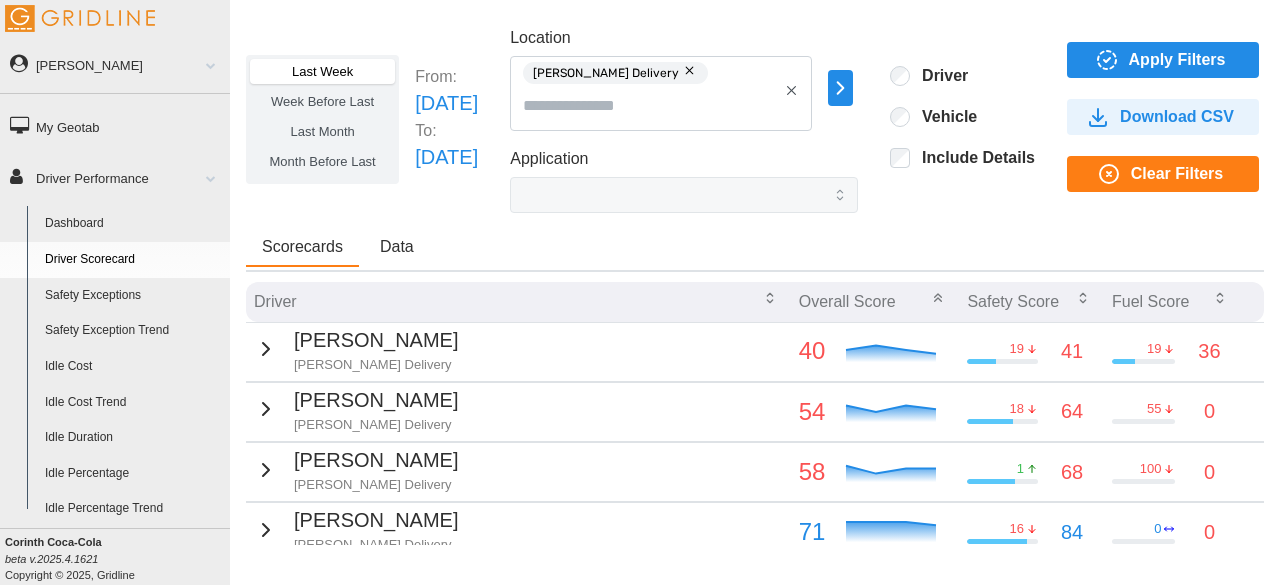 click on "Payton Pierce Jackson Delivery" at bounding box center (518, 351) 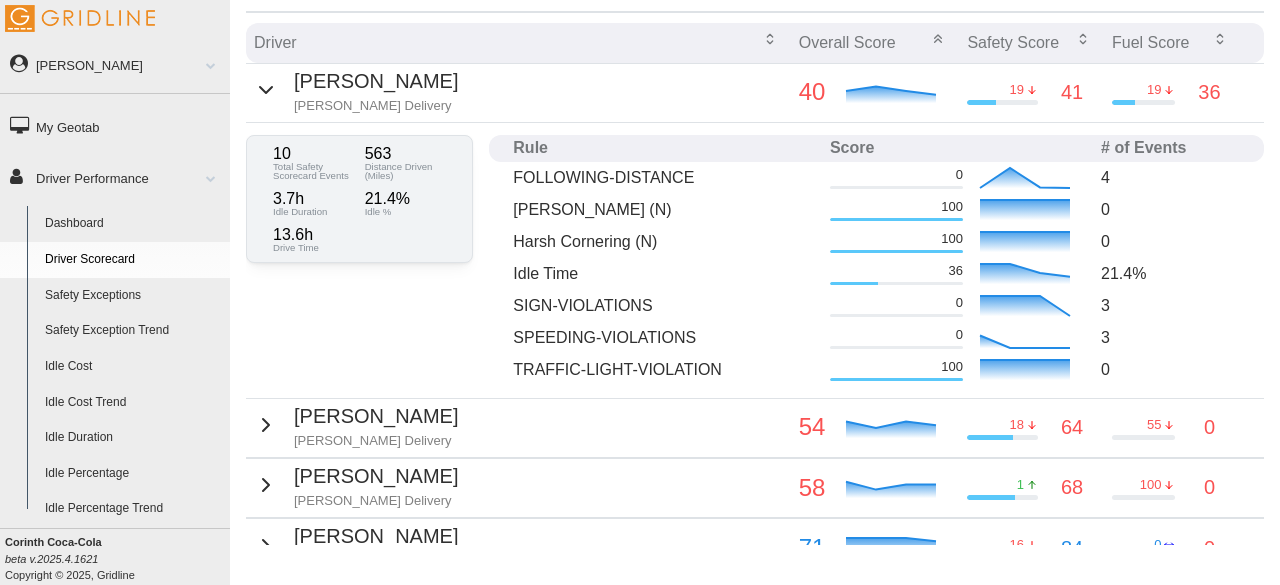scroll, scrollTop: 260, scrollLeft: 0, axis: vertical 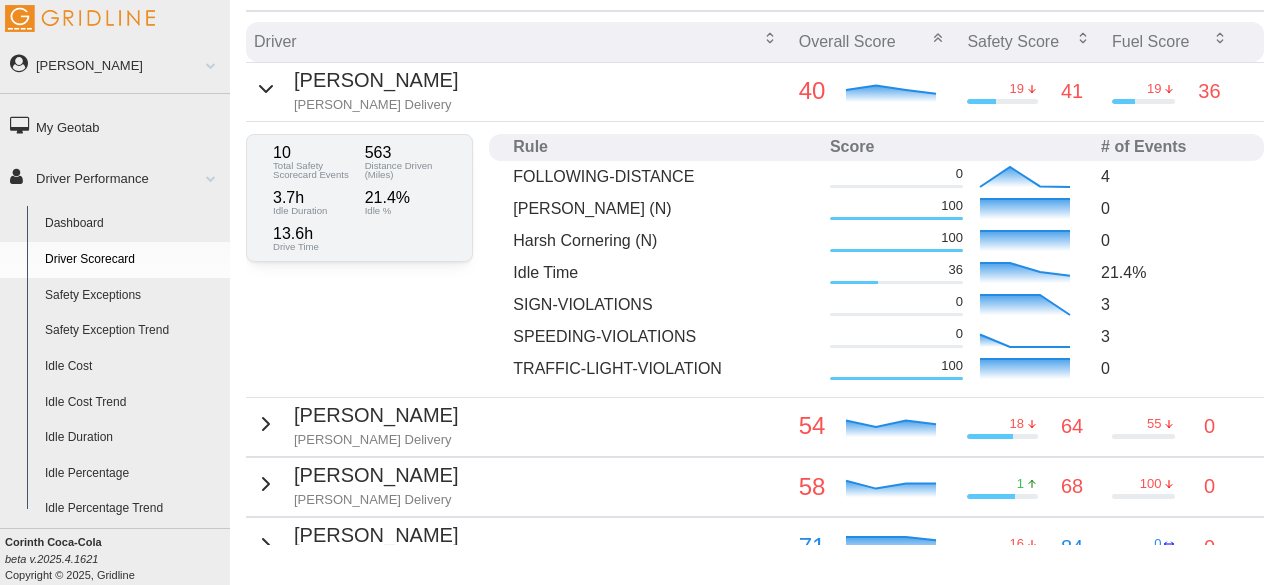 click 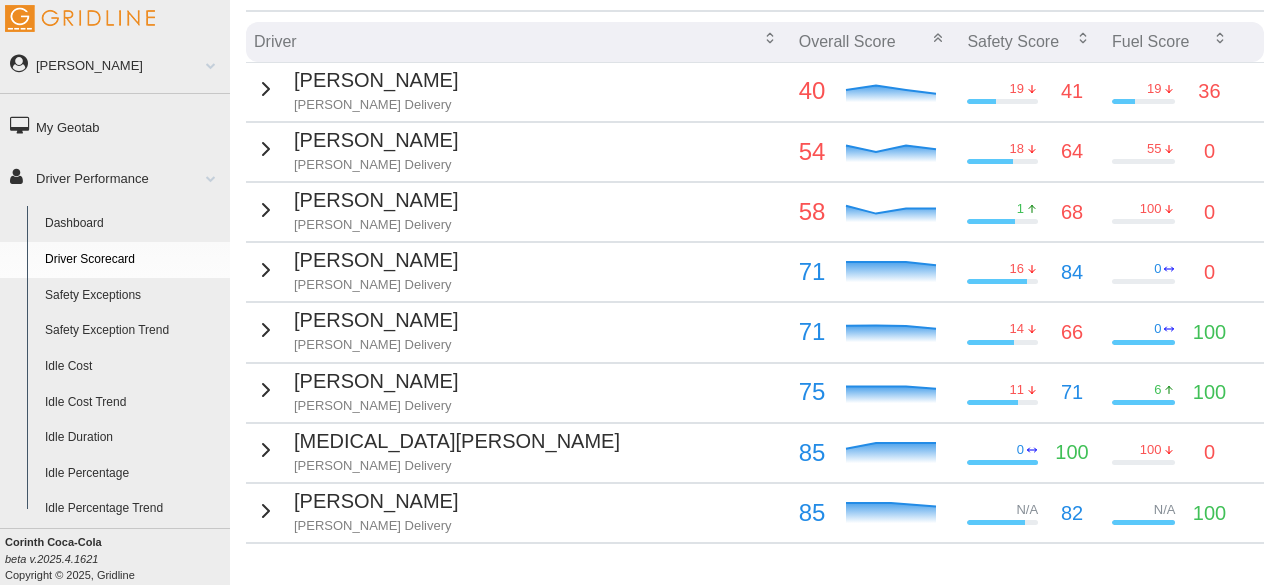 click on "Tim Powell Jackson Delivery" at bounding box center (356, 209) 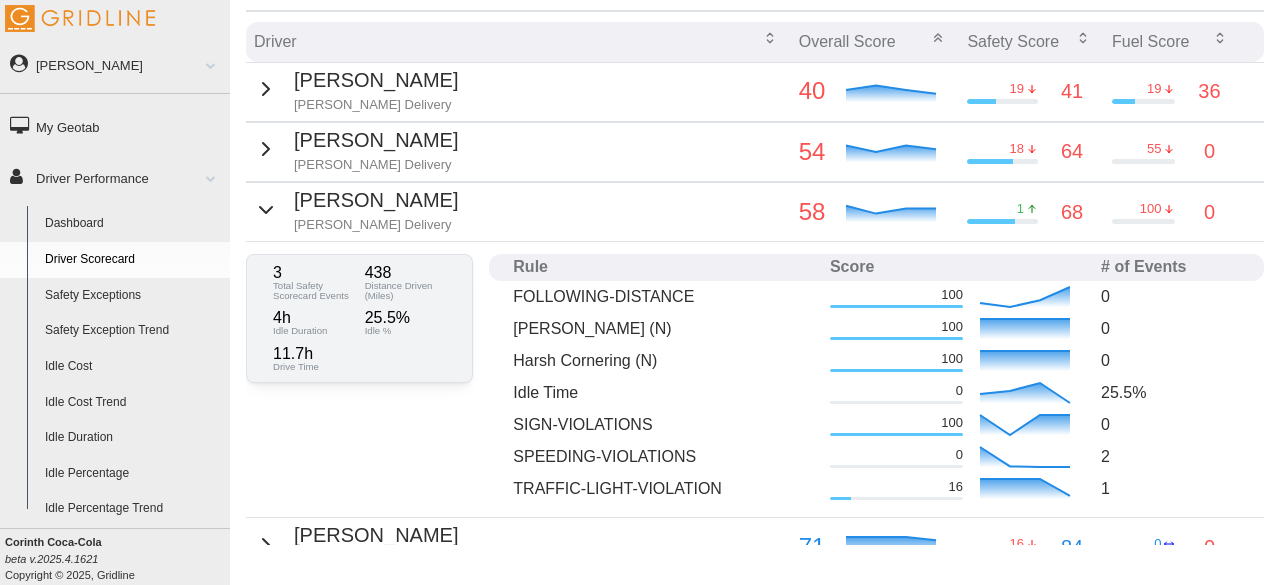 click 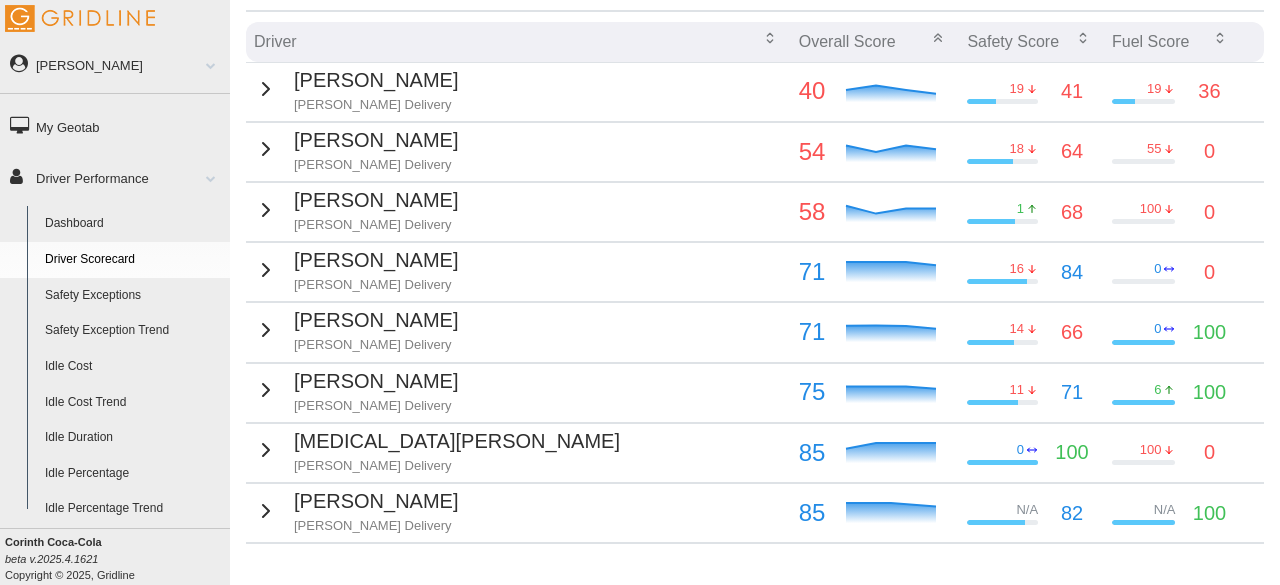 click 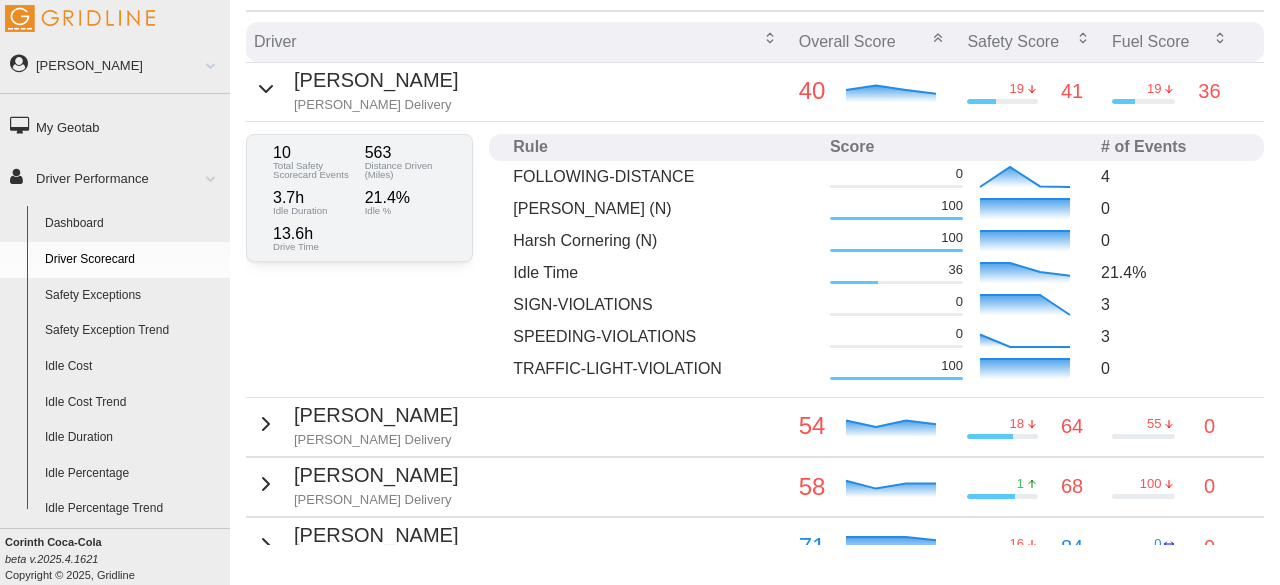 click 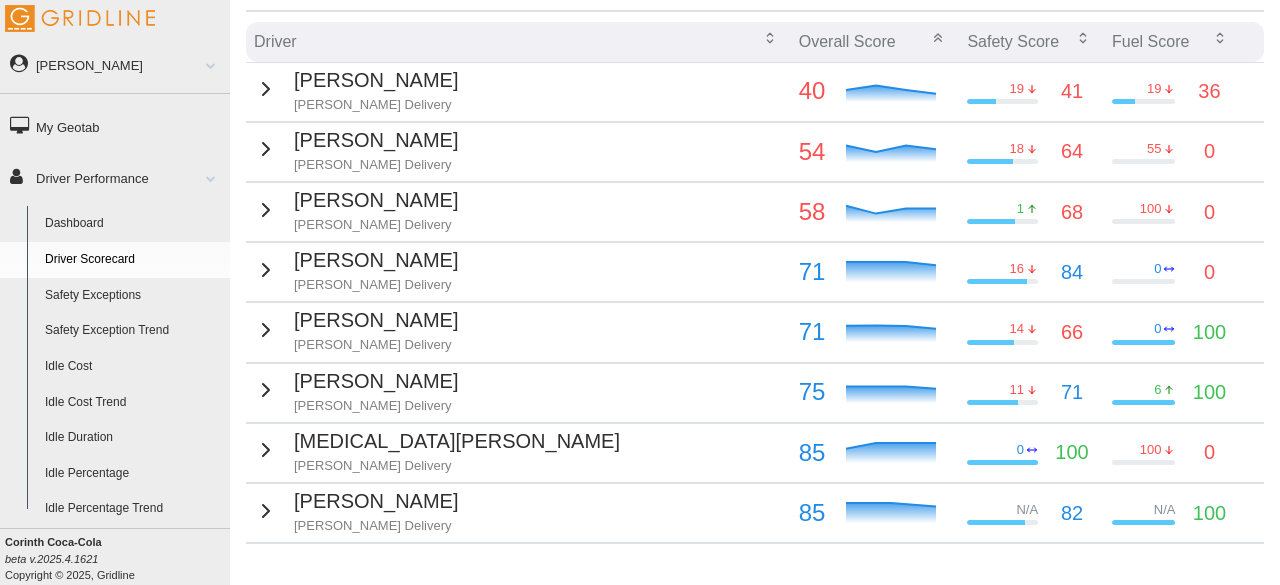 click on "Jorell Parnell Jackson Delivery" at bounding box center (356, 269) 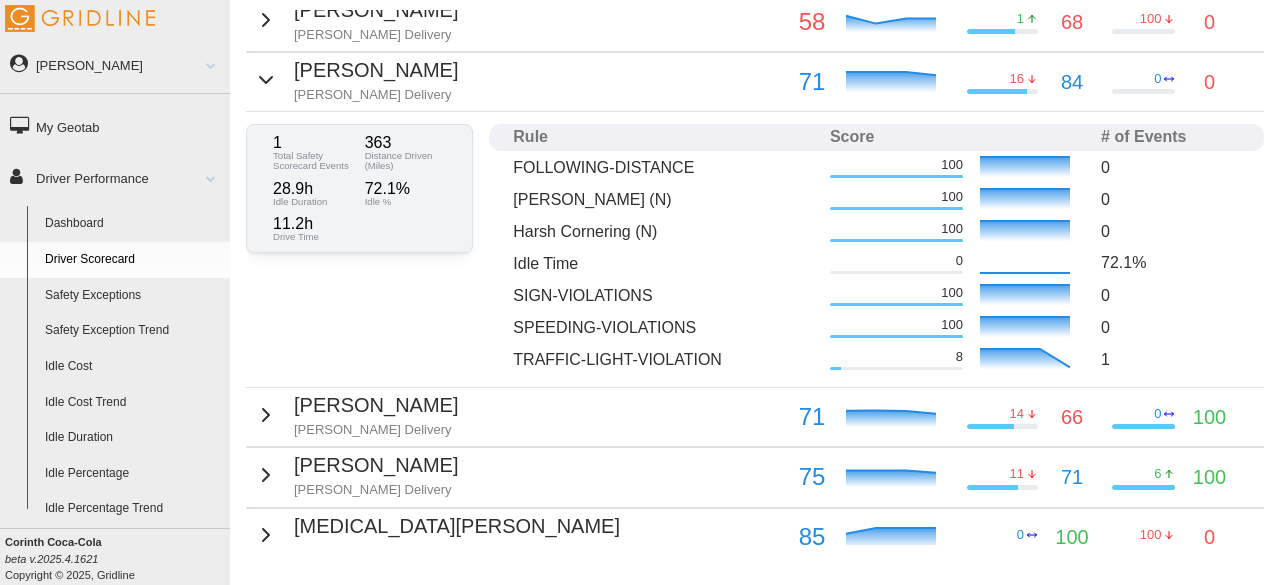 scroll, scrollTop: 448, scrollLeft: 0, axis: vertical 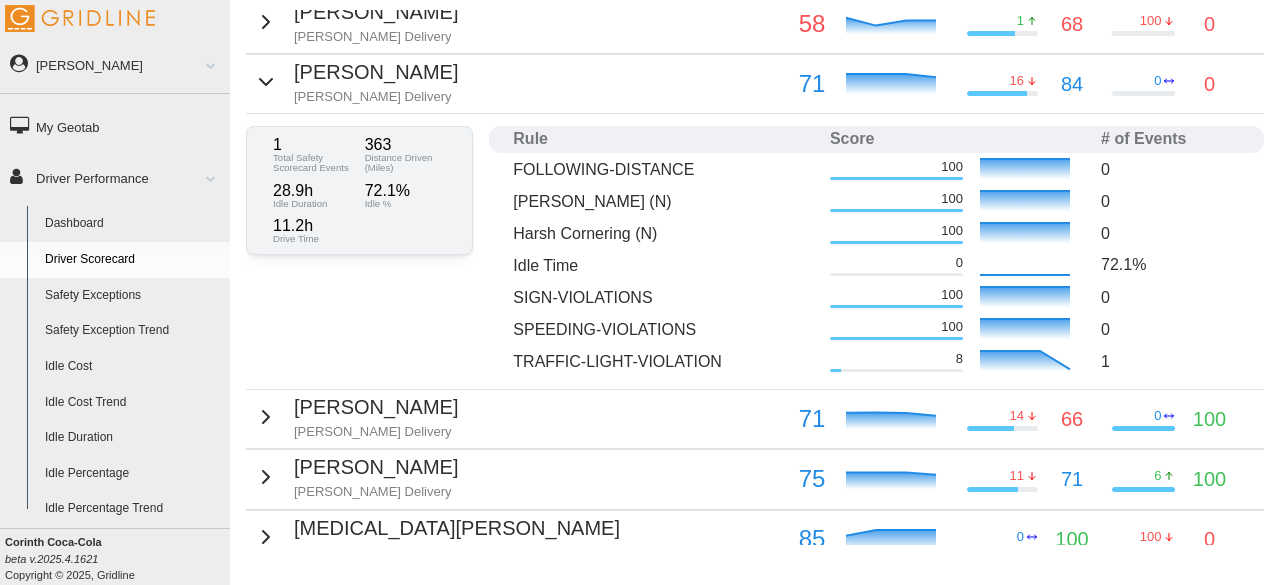 click on "100" at bounding box center [957, 233] 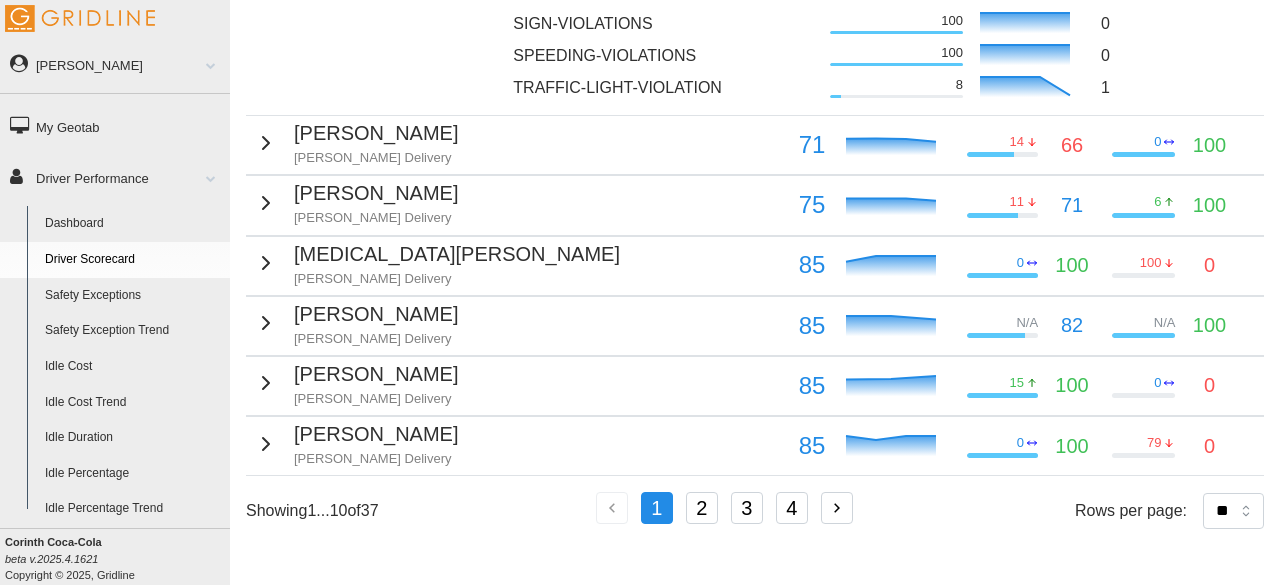 scroll, scrollTop: 730, scrollLeft: 0, axis: vertical 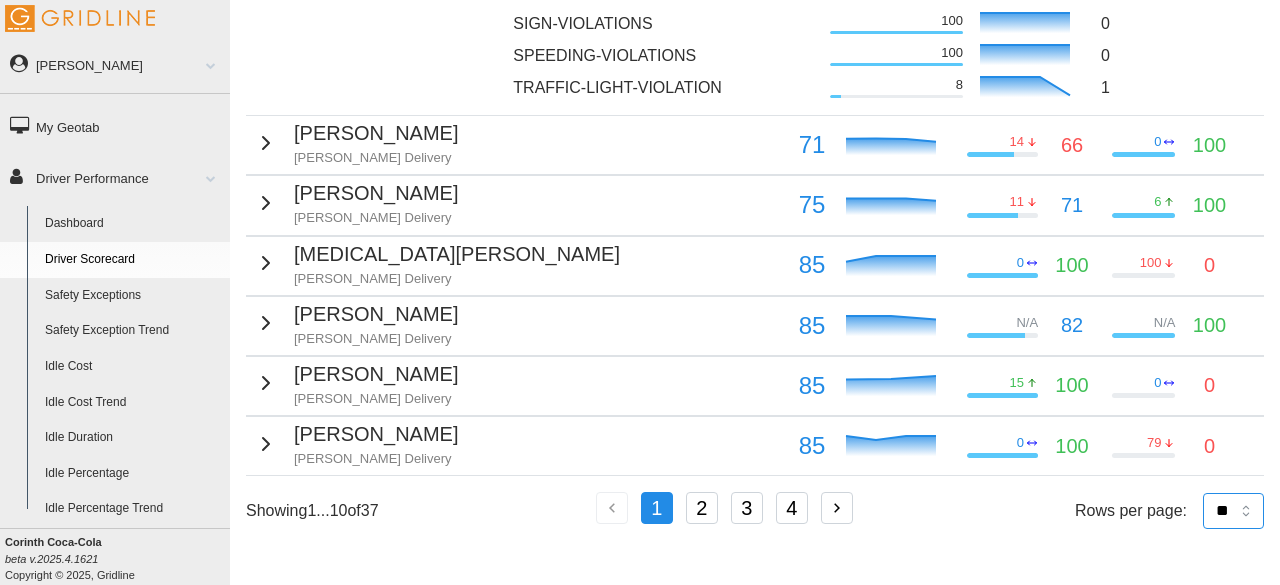 click on "** ** ** **" at bounding box center (1233, 511) 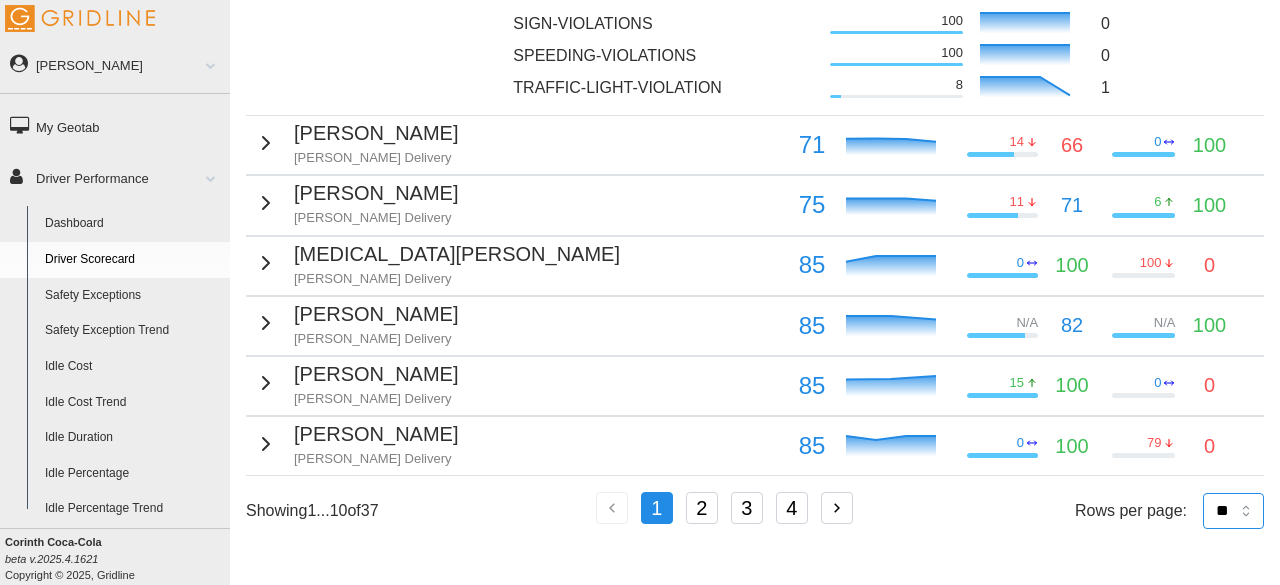 select on "**" 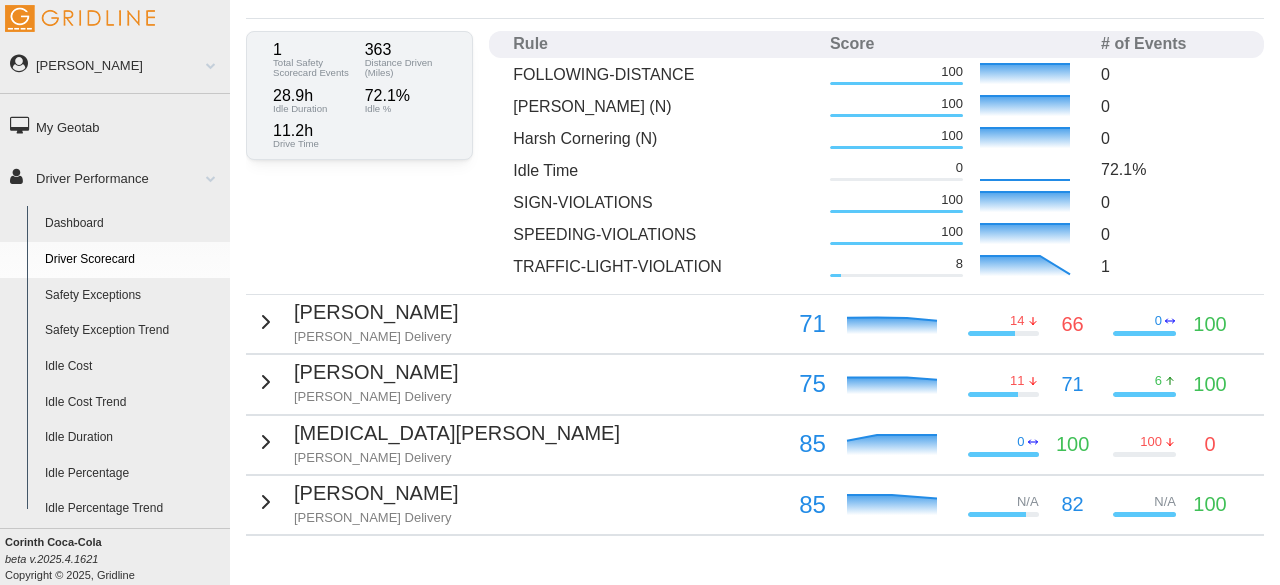 scroll, scrollTop: 544, scrollLeft: 0, axis: vertical 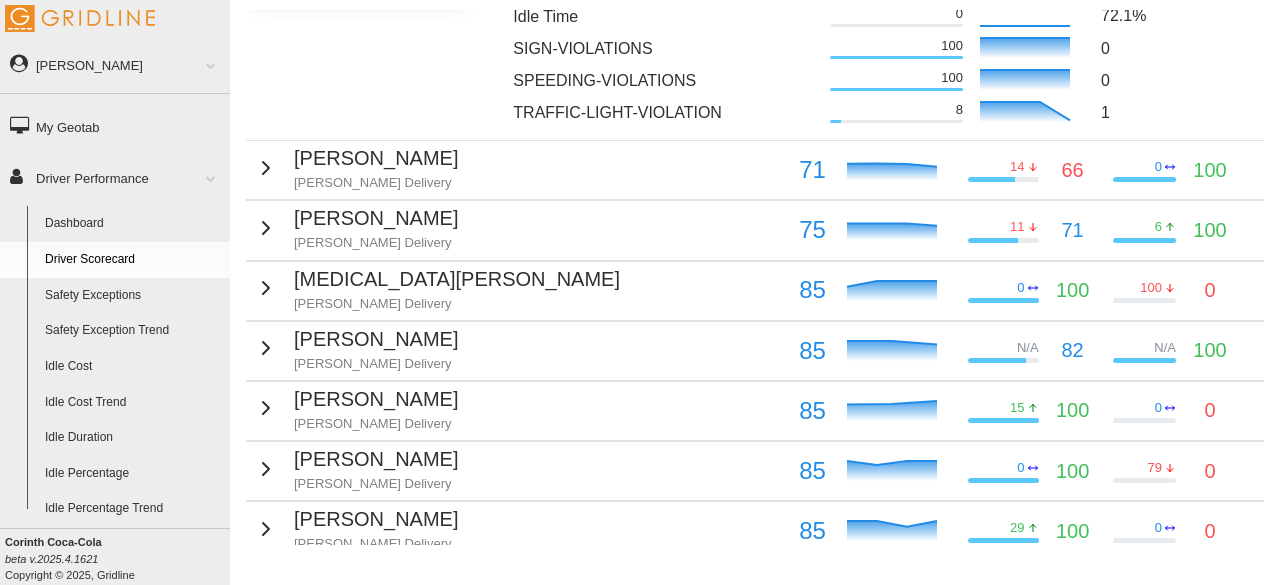 click on "Ty Brown Jackson Delivery" at bounding box center (512, 350) 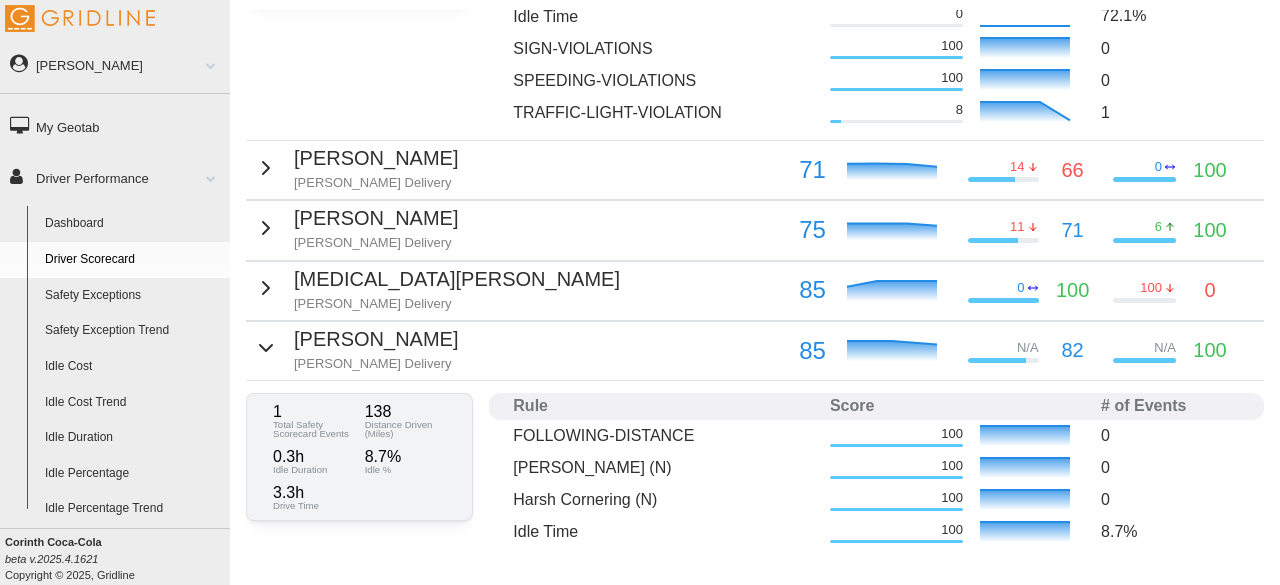 click 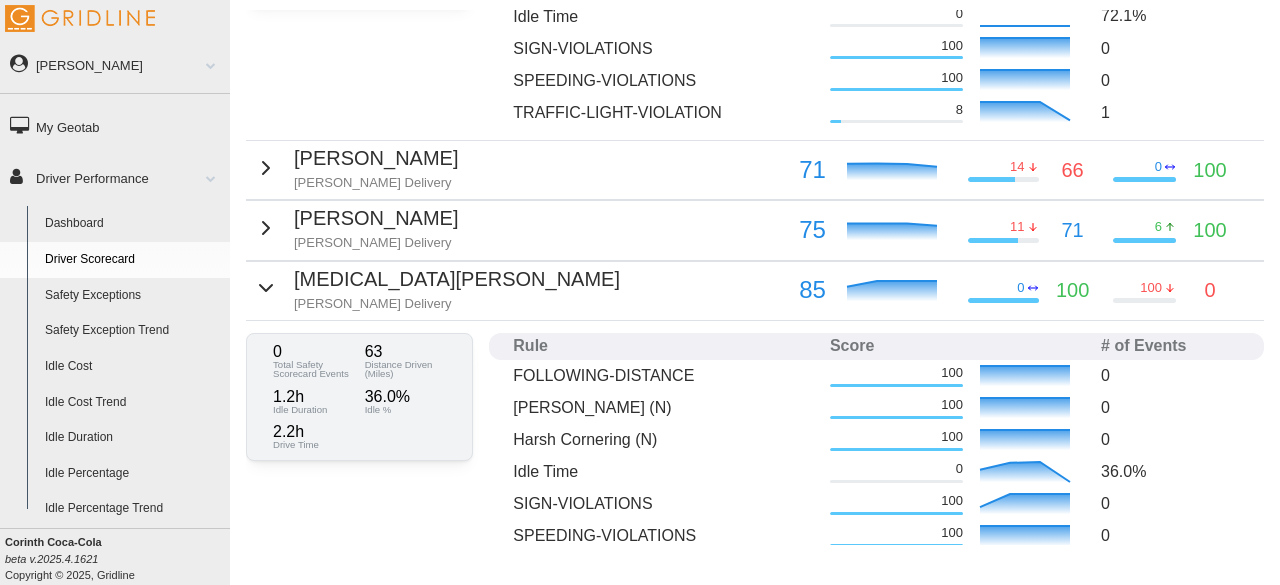 click 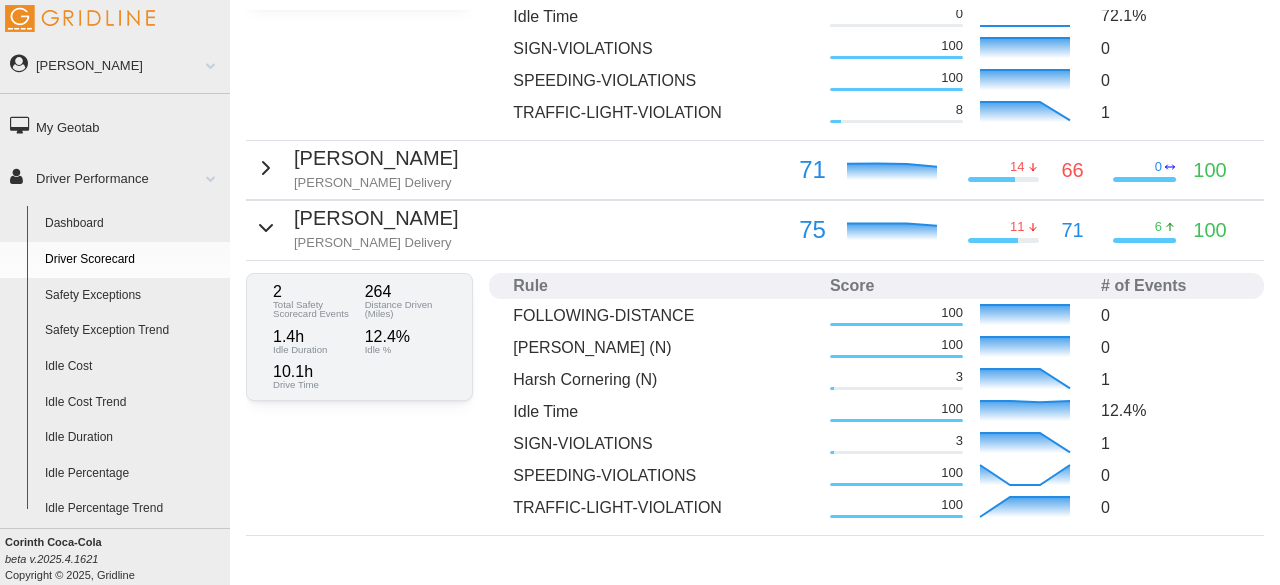 click 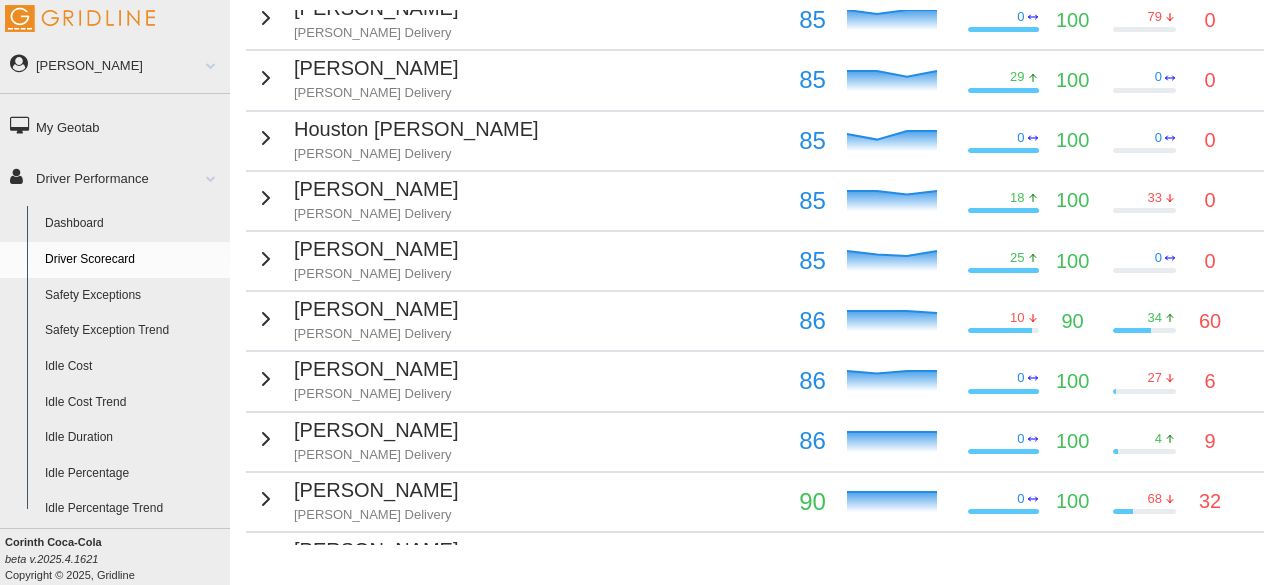 scroll, scrollTop: 2246, scrollLeft: 2, axis: both 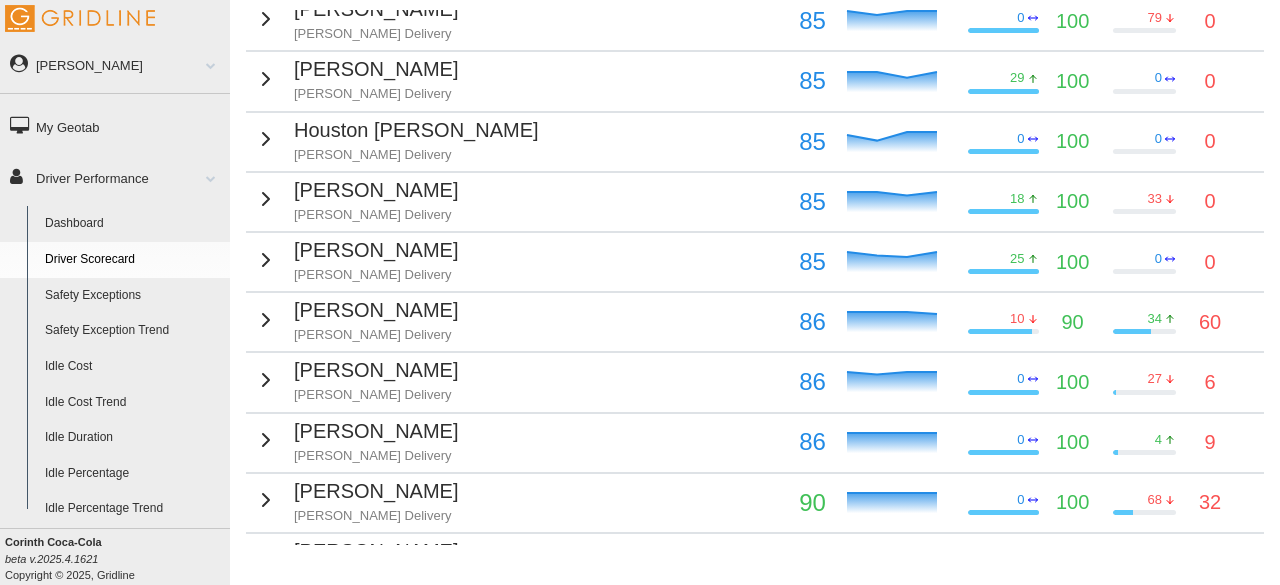 click 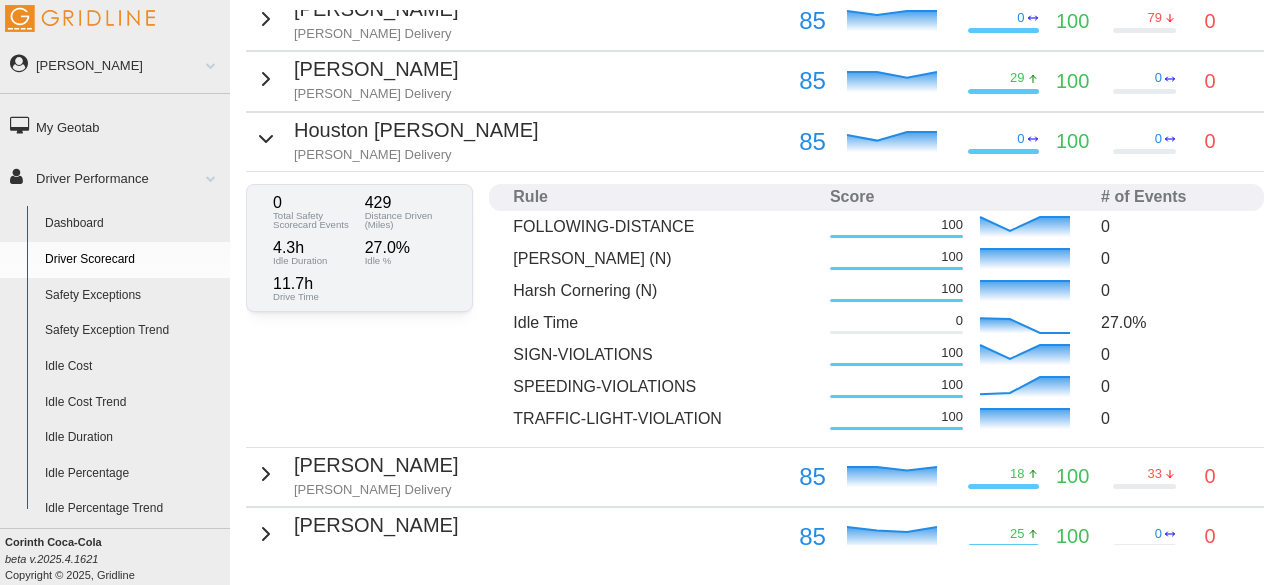 click 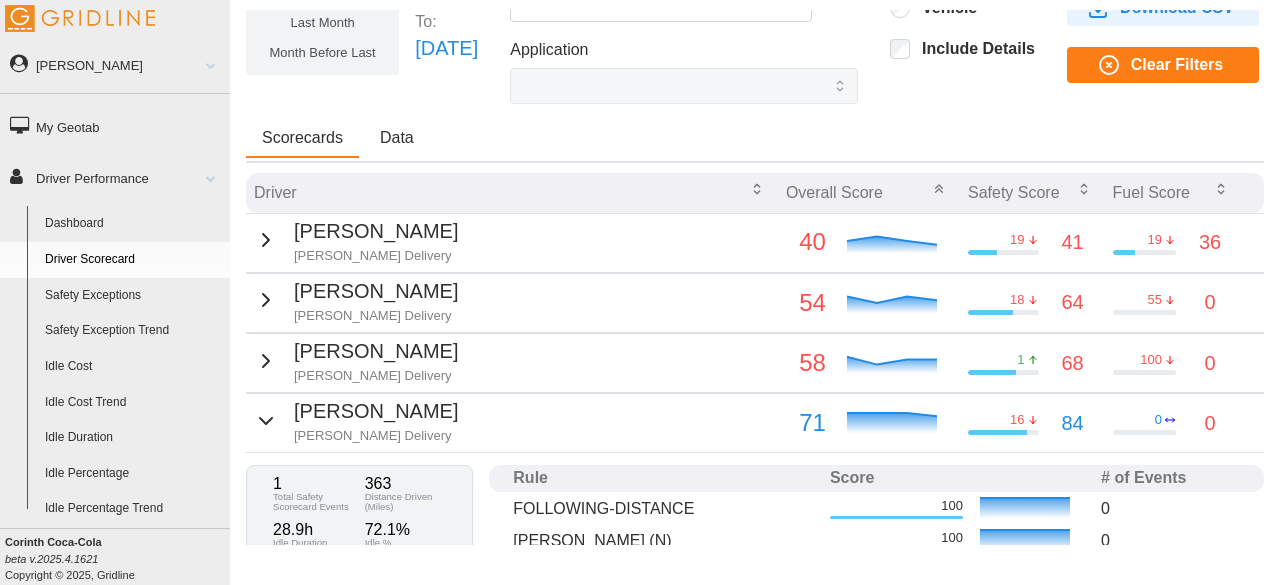 scroll, scrollTop: 0, scrollLeft: 2, axis: horizontal 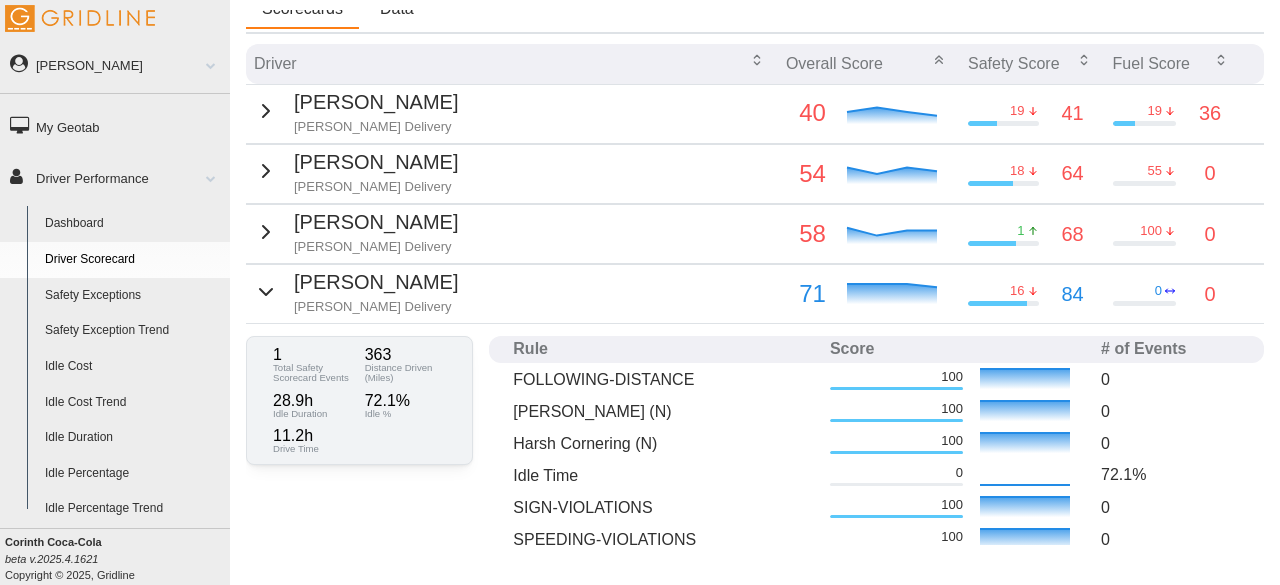 click 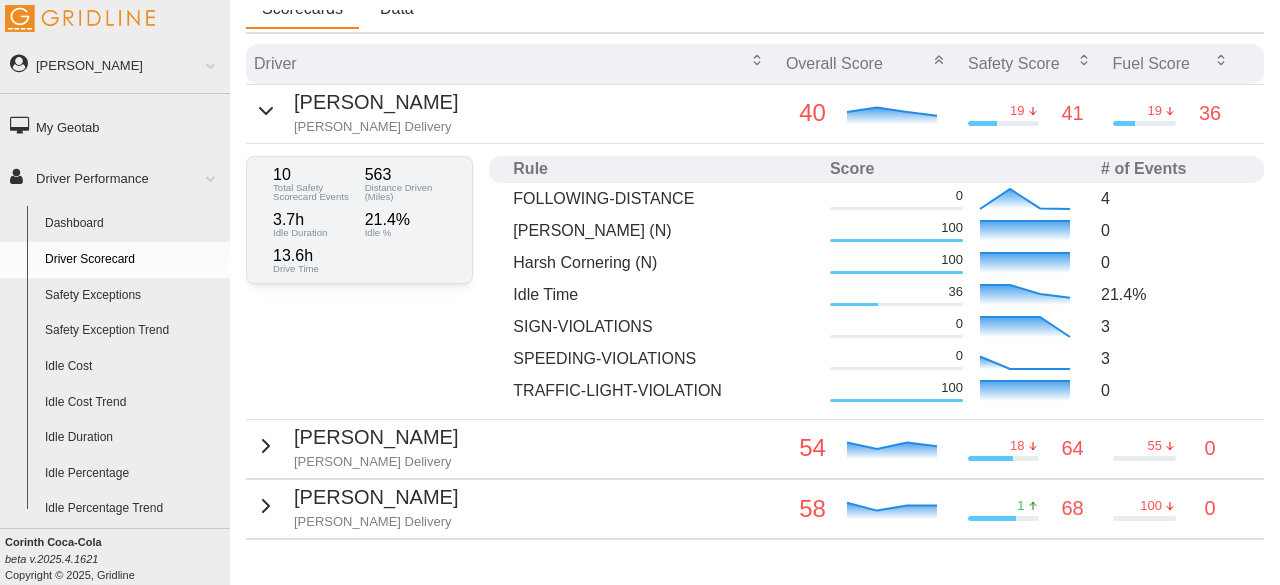 click 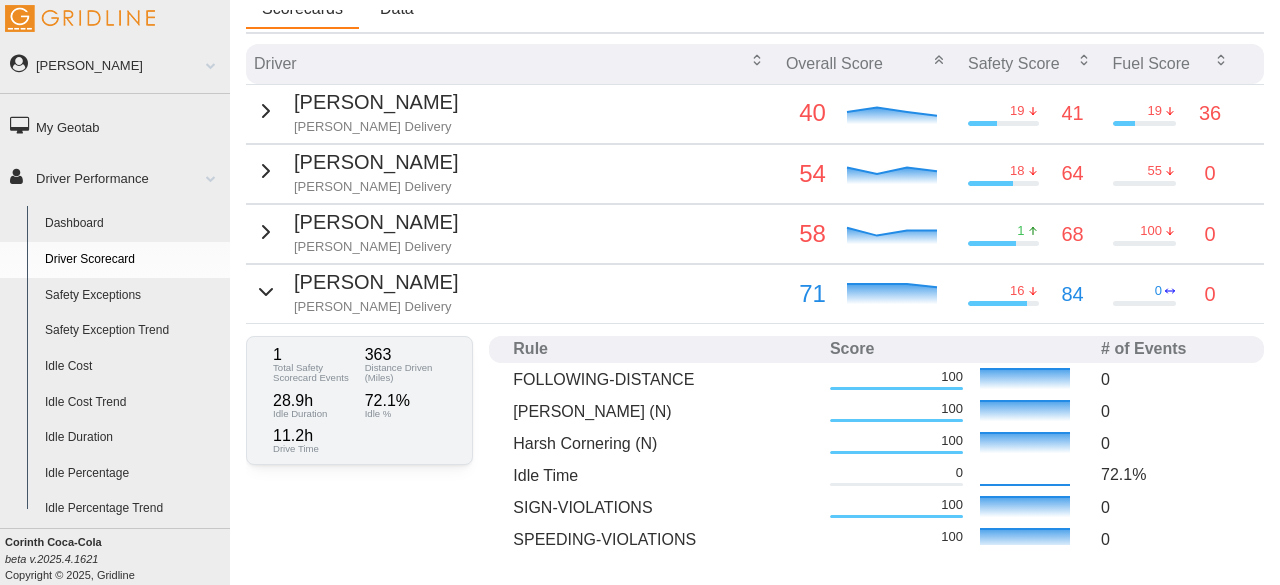 click 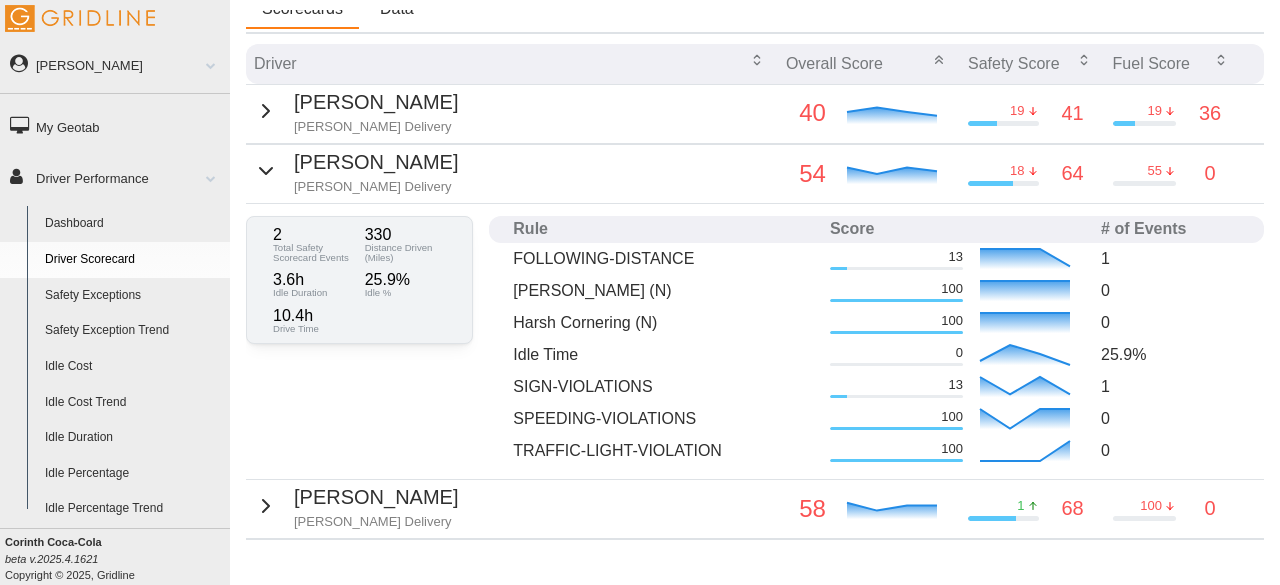 click 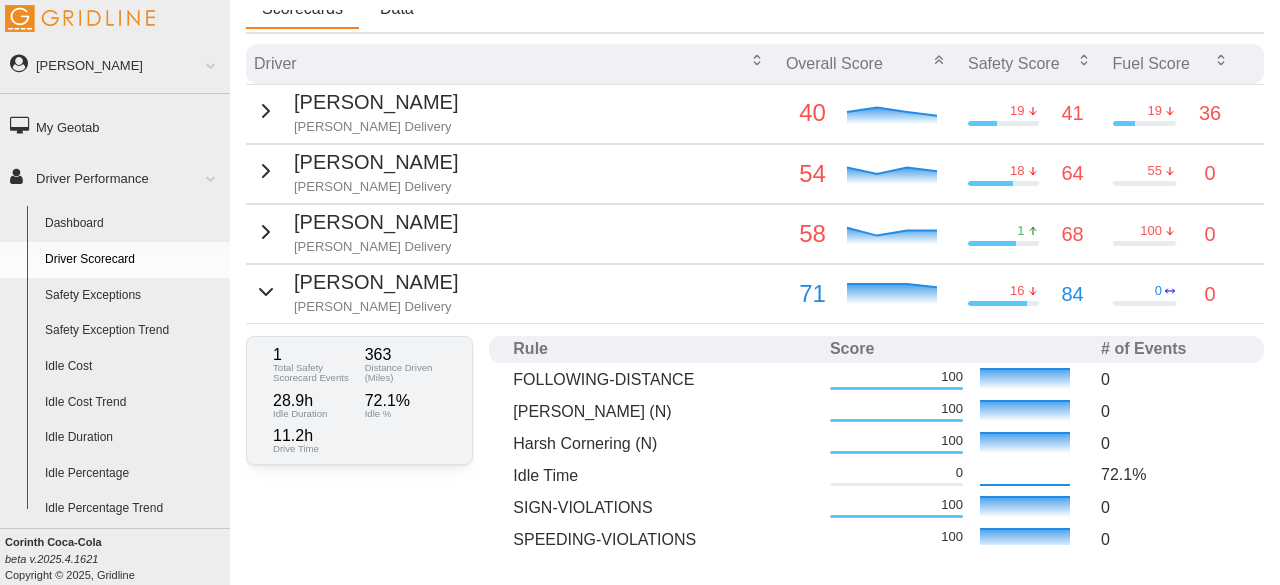 click 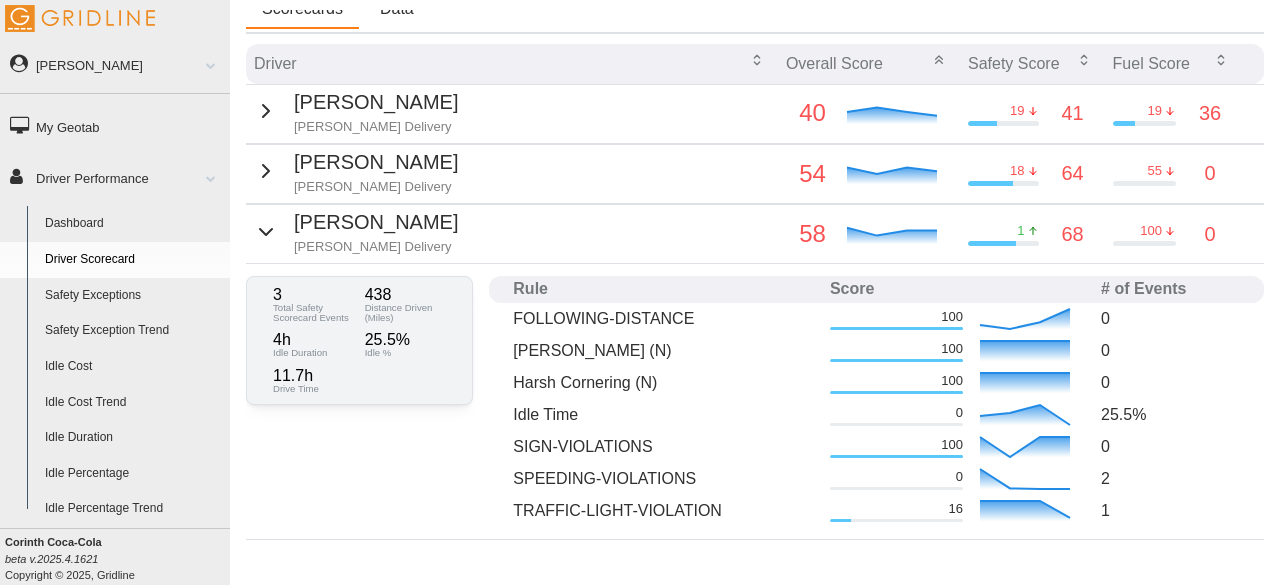 click 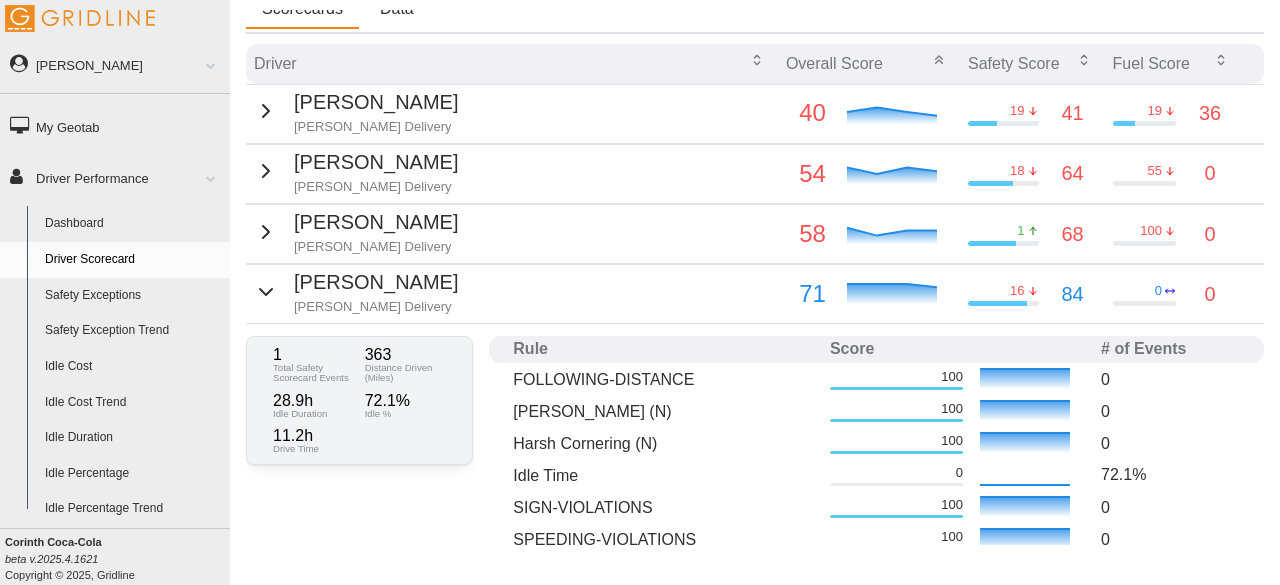 click on "28.9 h" at bounding box center [314, 401] 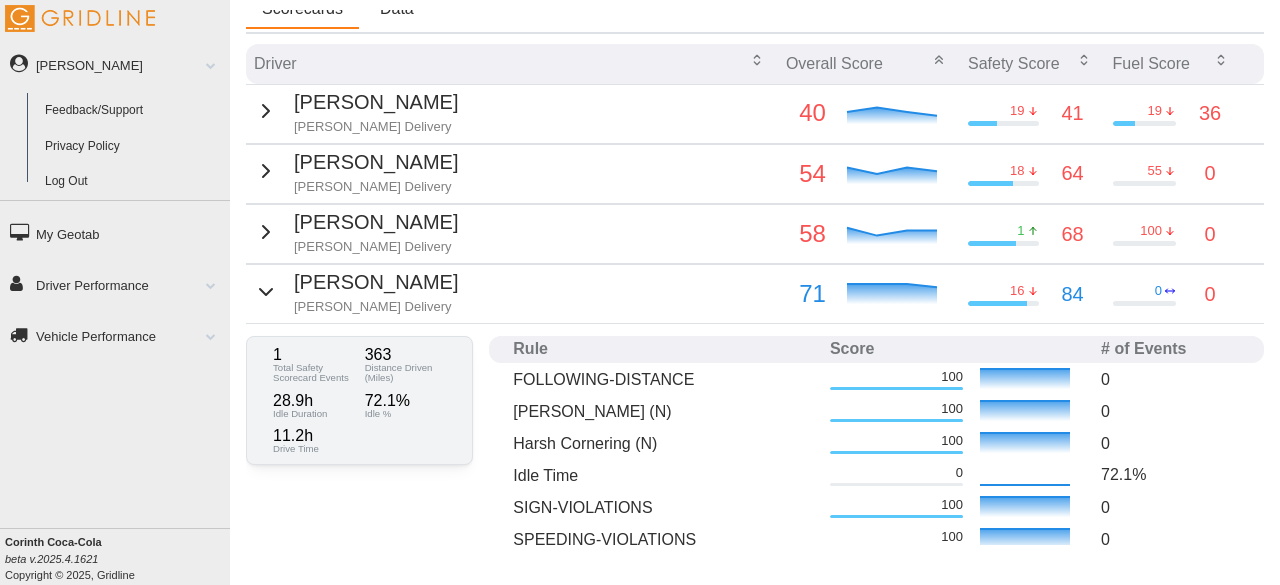 click on "My Geotab" at bounding box center [115, 233] 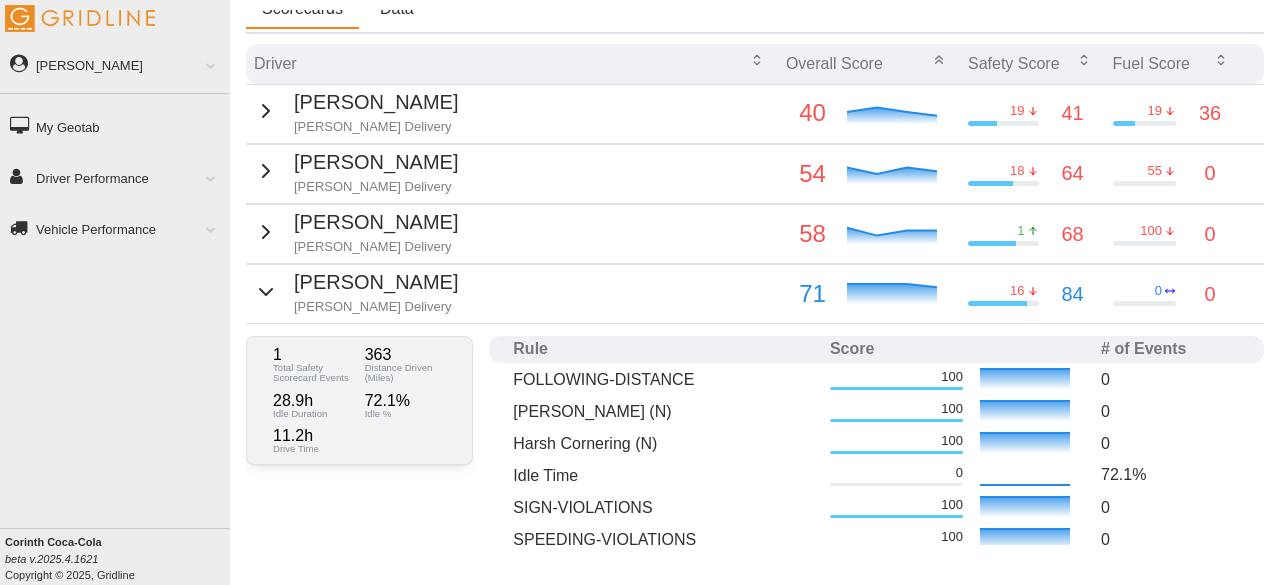 click on "[PERSON_NAME]" at bounding box center [115, 64] 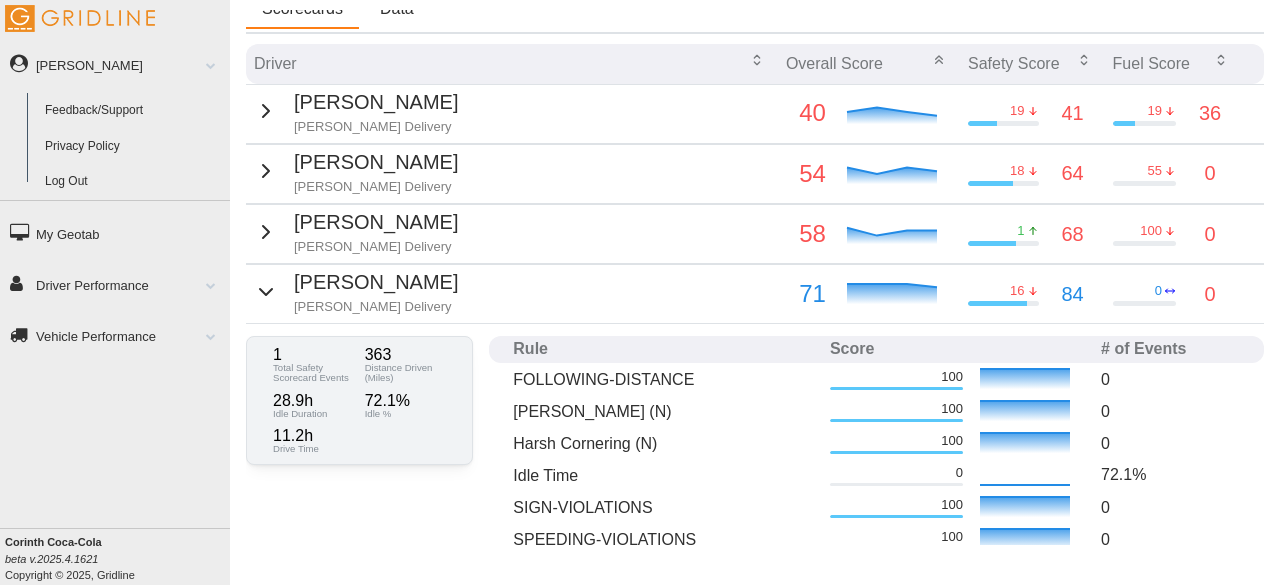 scroll, scrollTop: 0, scrollLeft: 2, axis: horizontal 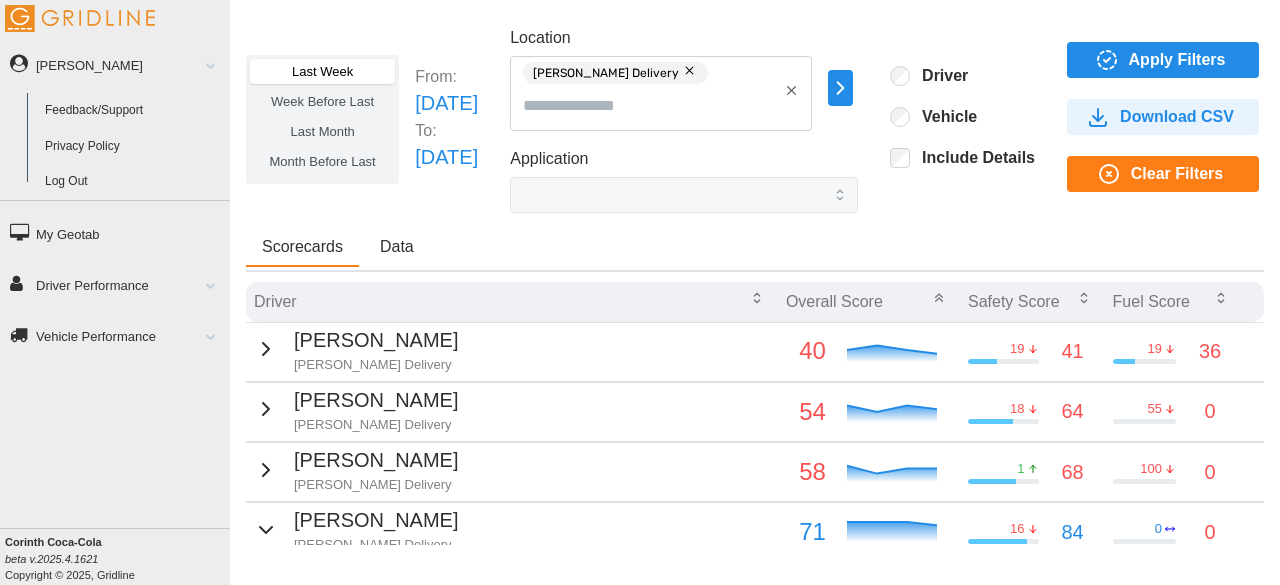 click on "Vehicle Performance" at bounding box center (115, 335) 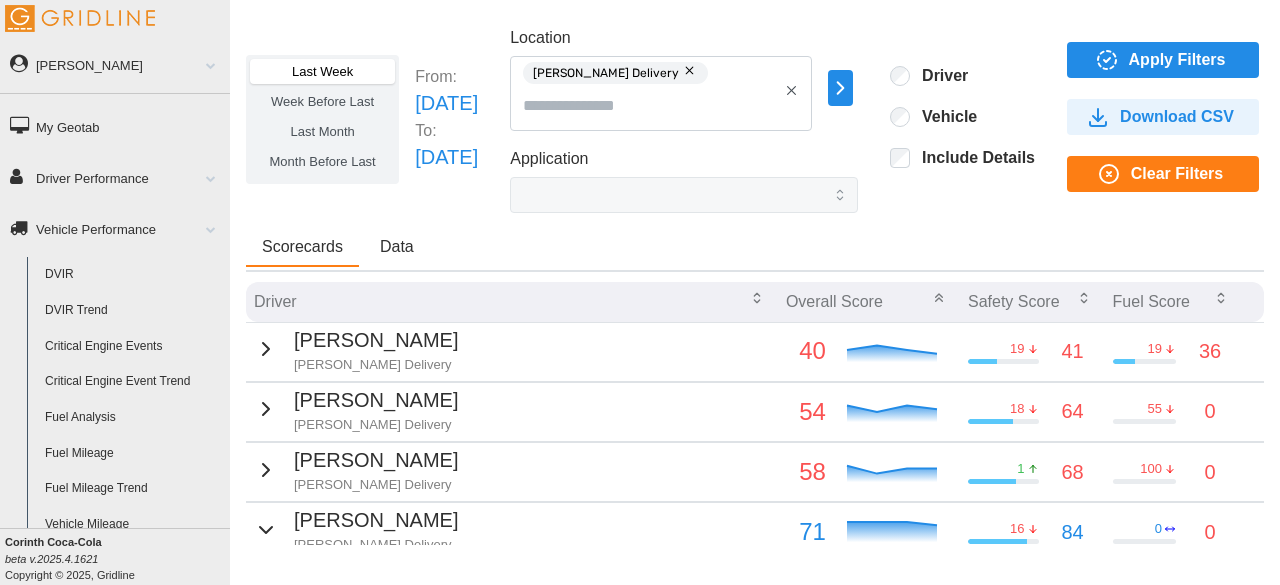 click on "Driver Performance" at bounding box center (115, 177) 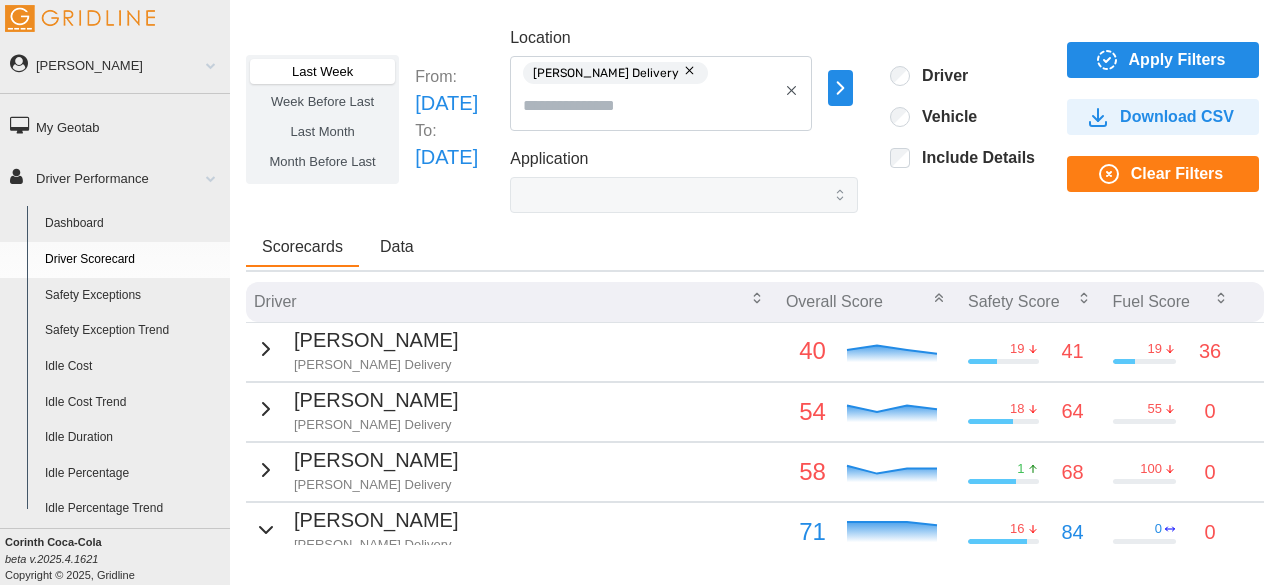 click on "Dashboard" at bounding box center (133, 224) 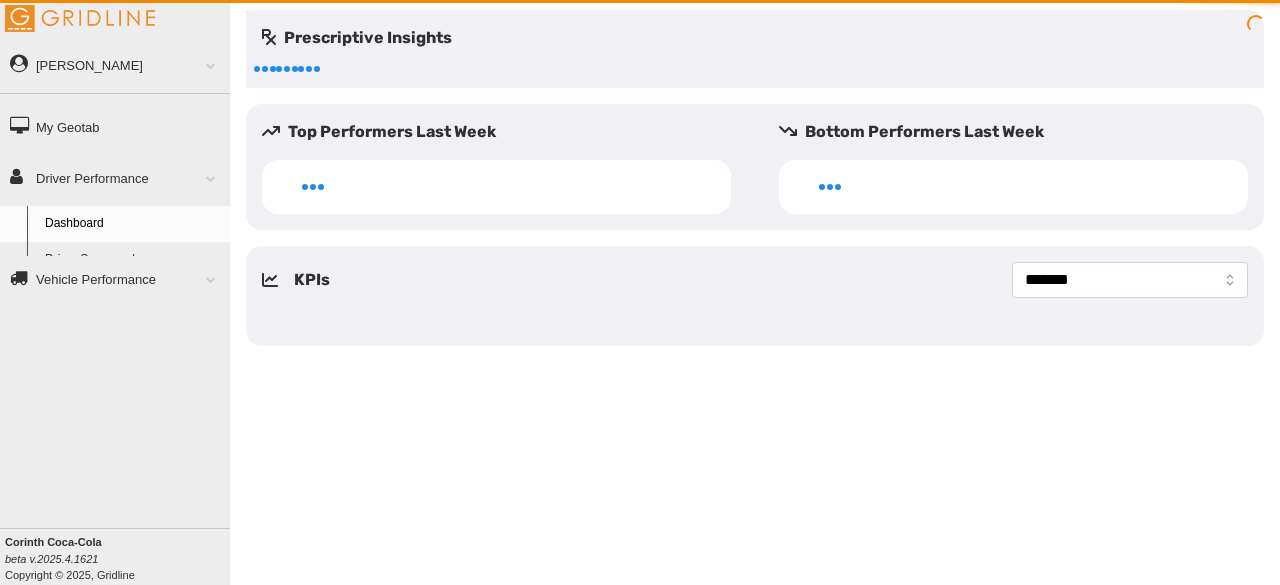 scroll, scrollTop: 0, scrollLeft: 0, axis: both 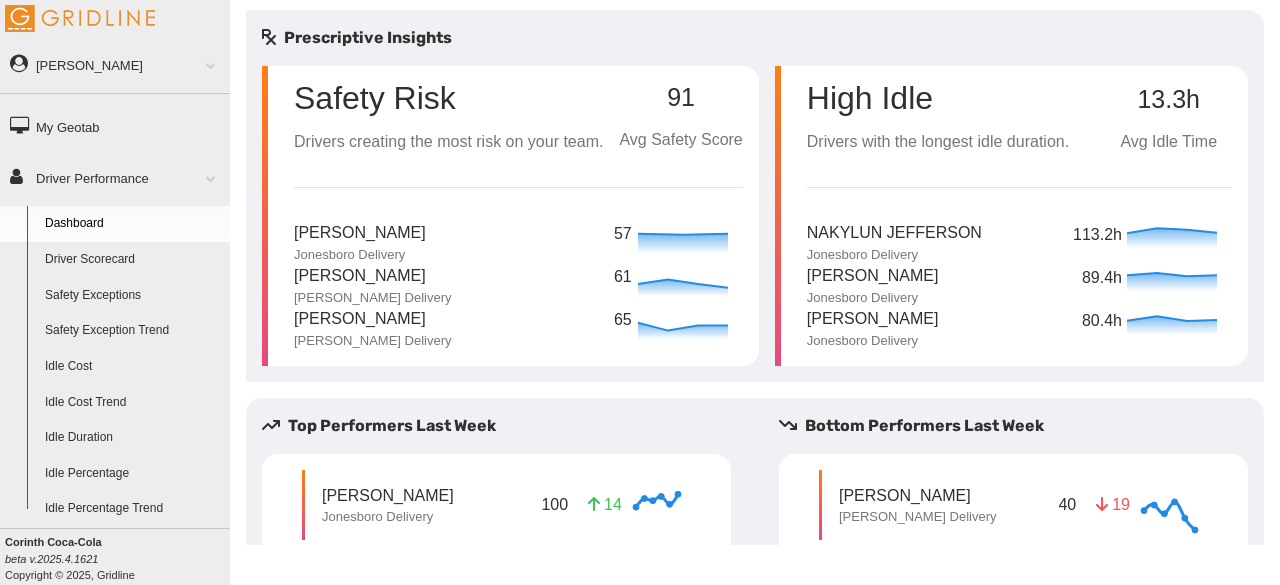 click on "High Idle Drivers with the longest idle duration." at bounding box center (938, 110) 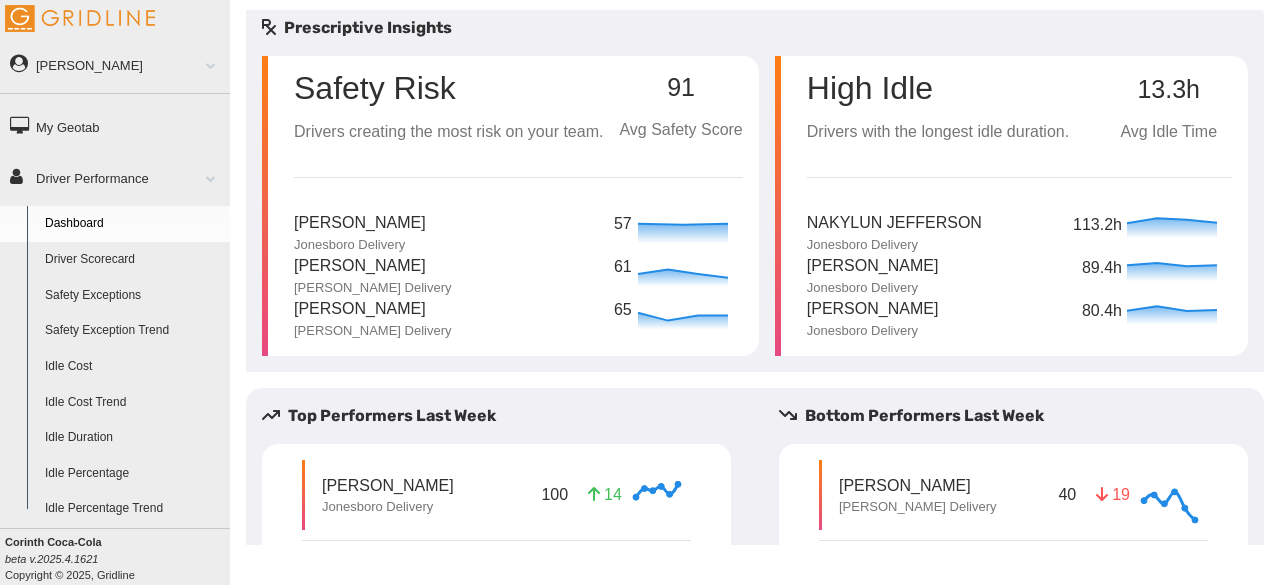 scroll, scrollTop: 0, scrollLeft: 0, axis: both 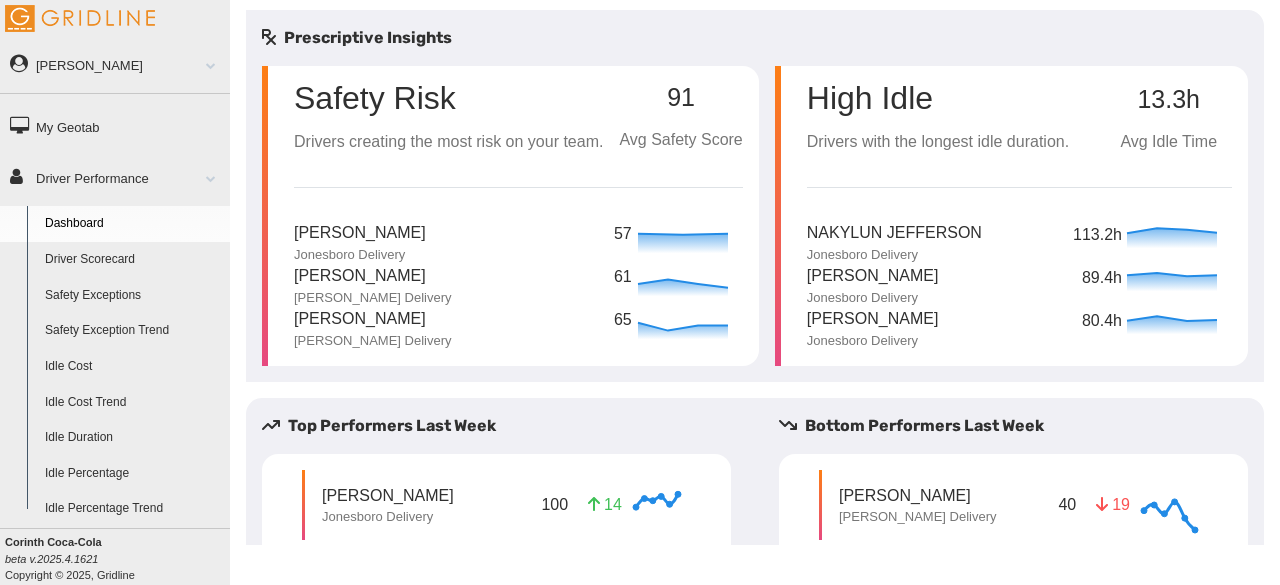 click on "Driver Scorecard" at bounding box center (133, 260) 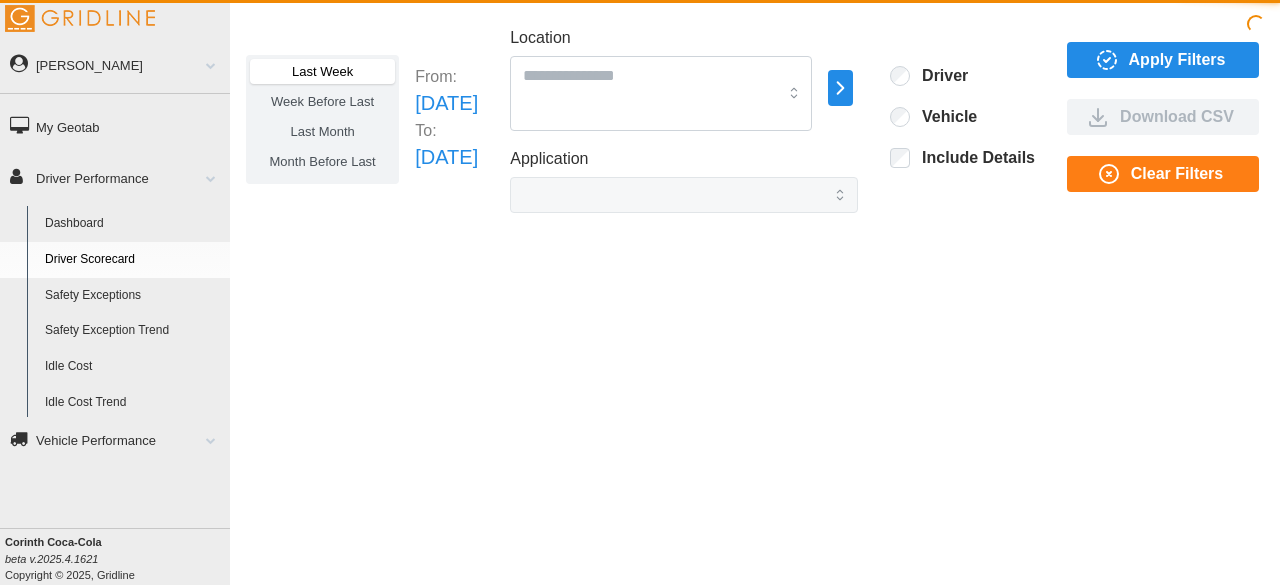 scroll, scrollTop: 0, scrollLeft: 0, axis: both 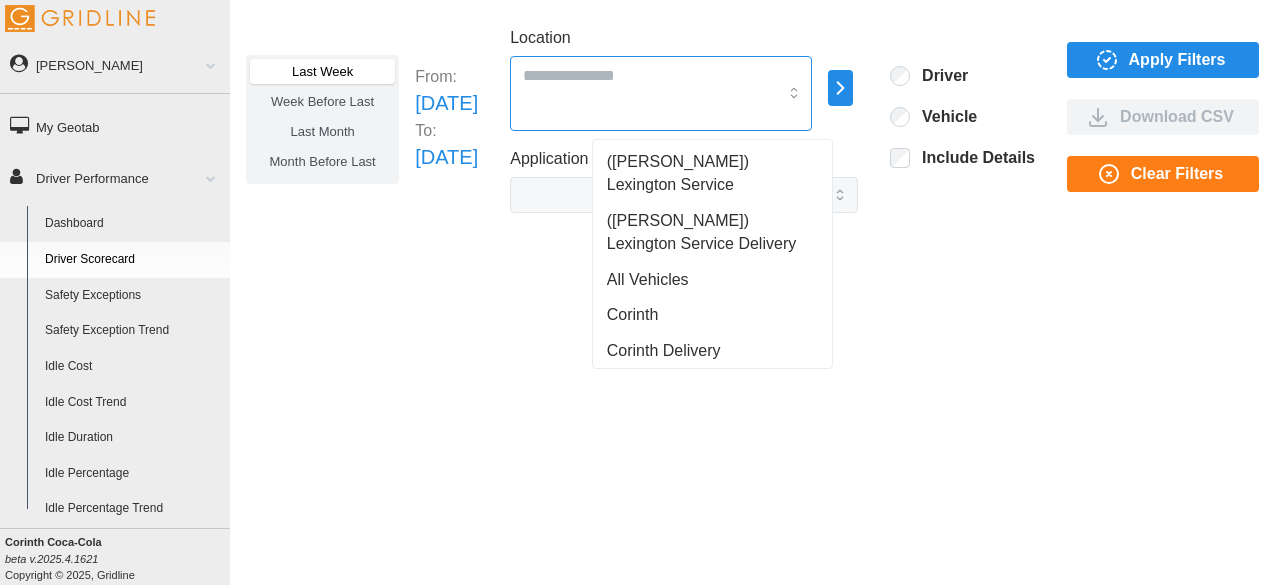 click at bounding box center [661, 93] 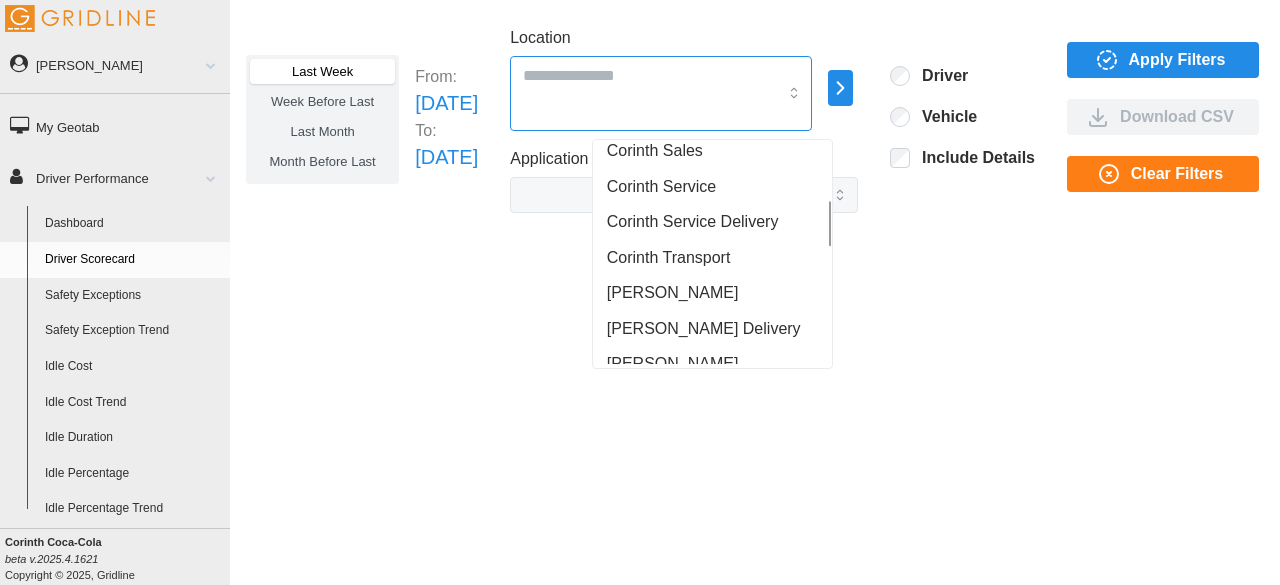 scroll, scrollTop: 272, scrollLeft: 0, axis: vertical 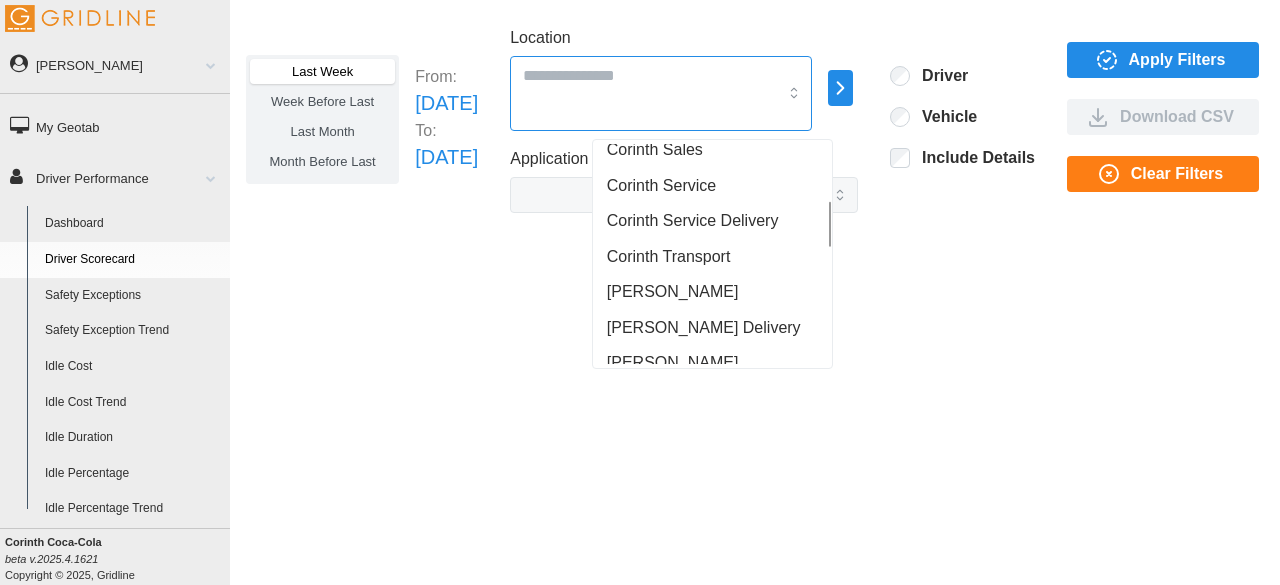 click on "[PERSON_NAME] Delivery" at bounding box center [704, 328] 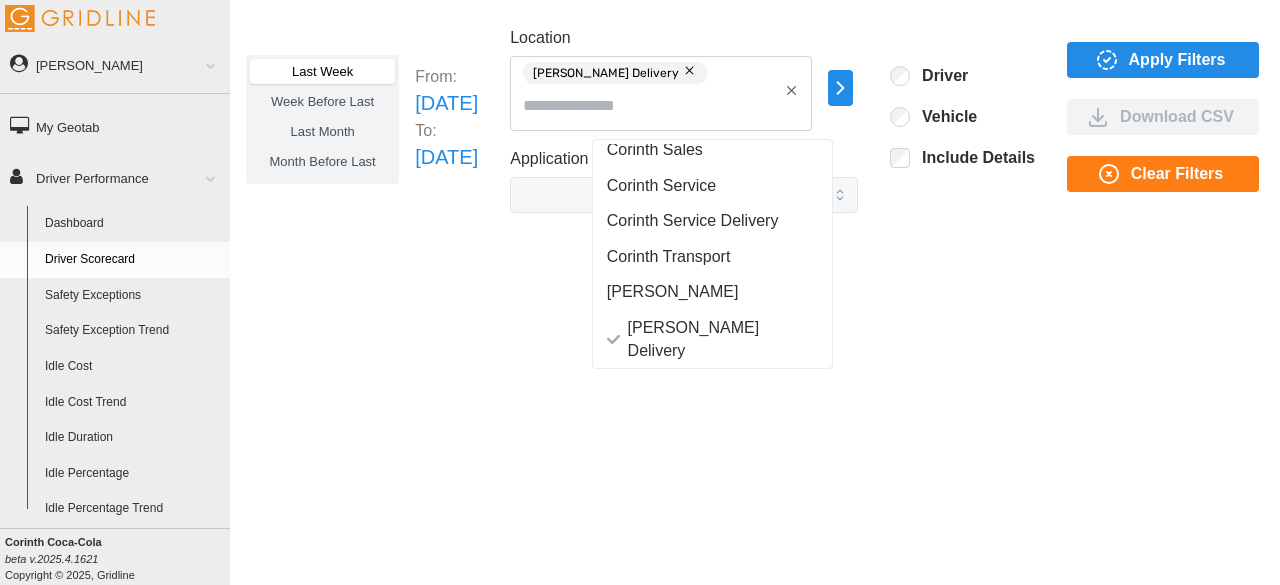 click 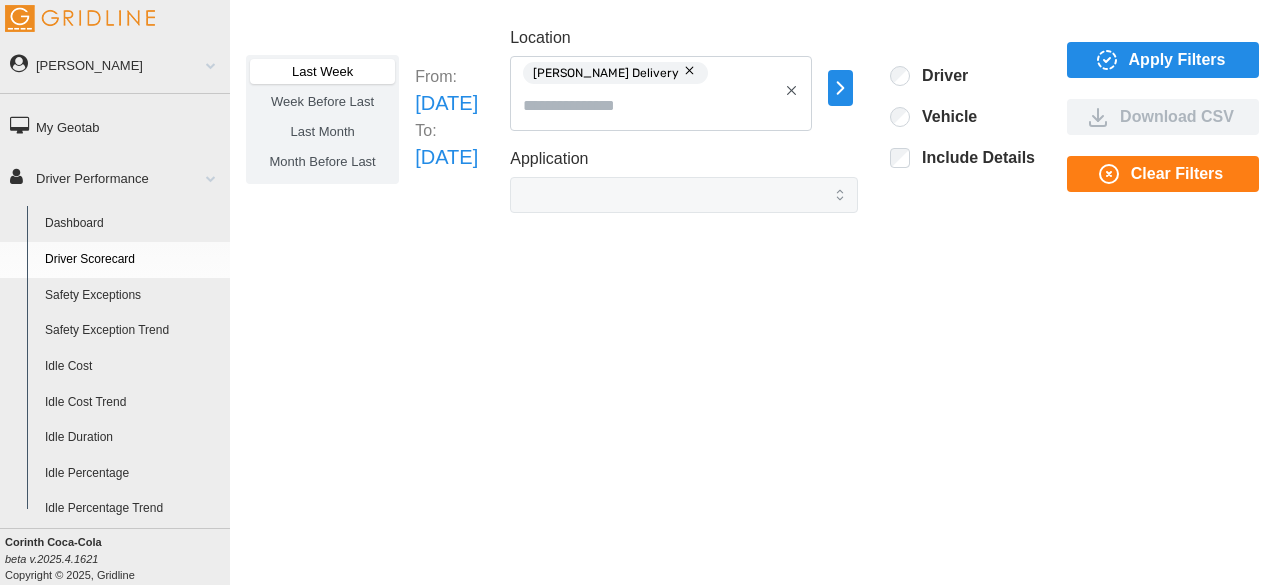 click on "Apply Filters" at bounding box center (1177, 60) 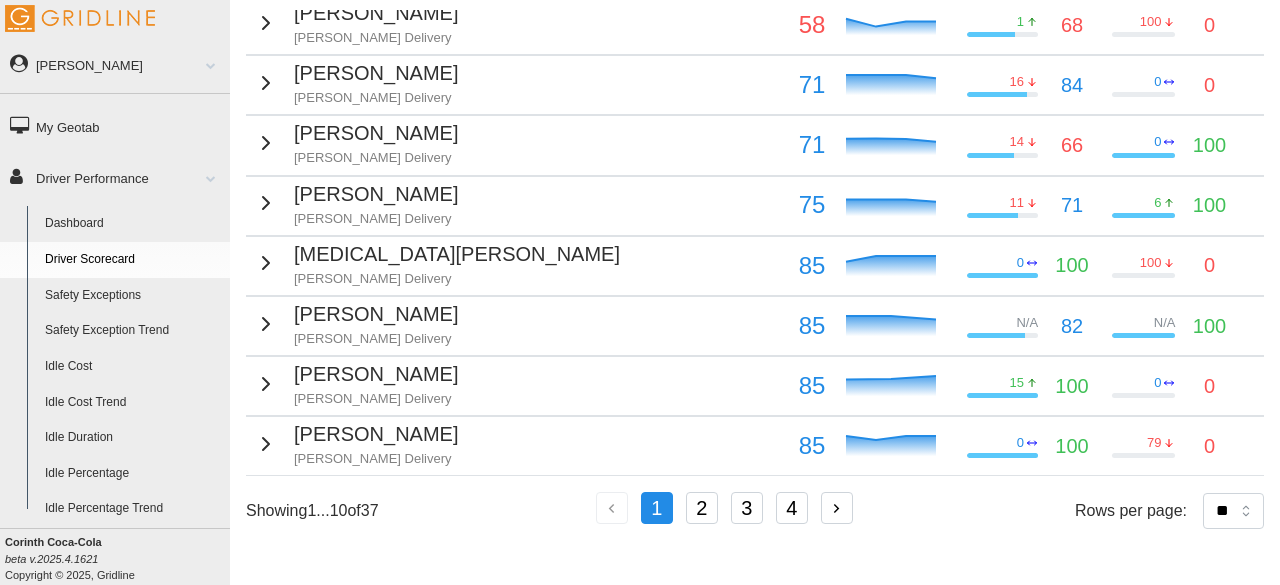 scroll, scrollTop: 456, scrollLeft: 0, axis: vertical 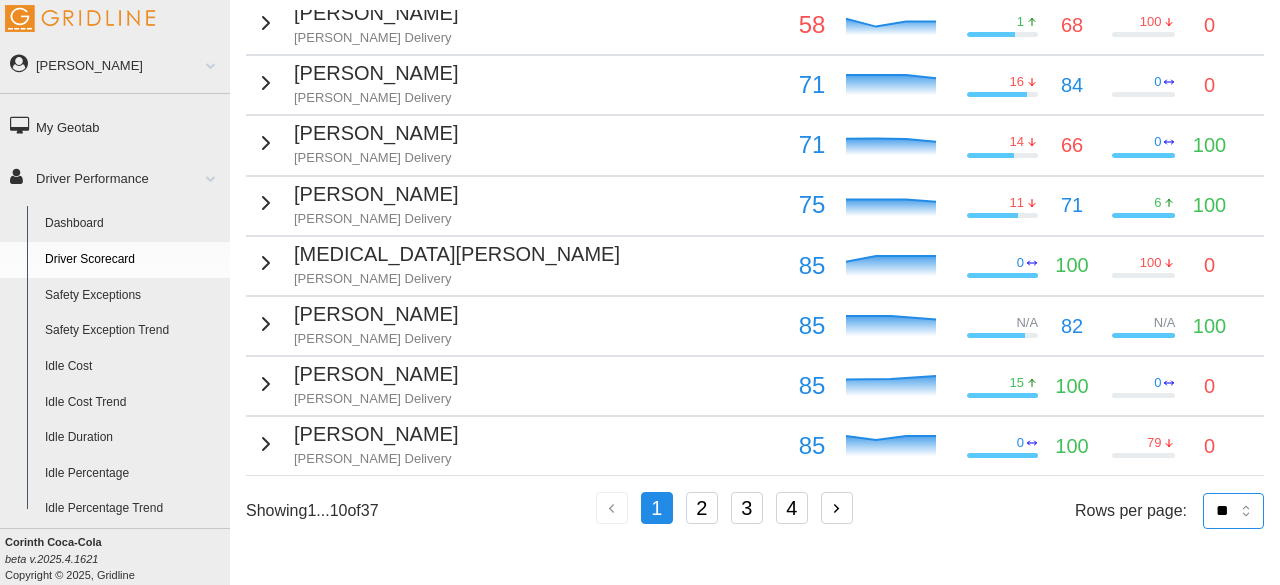 click on "** ** ** **" at bounding box center (1233, 511) 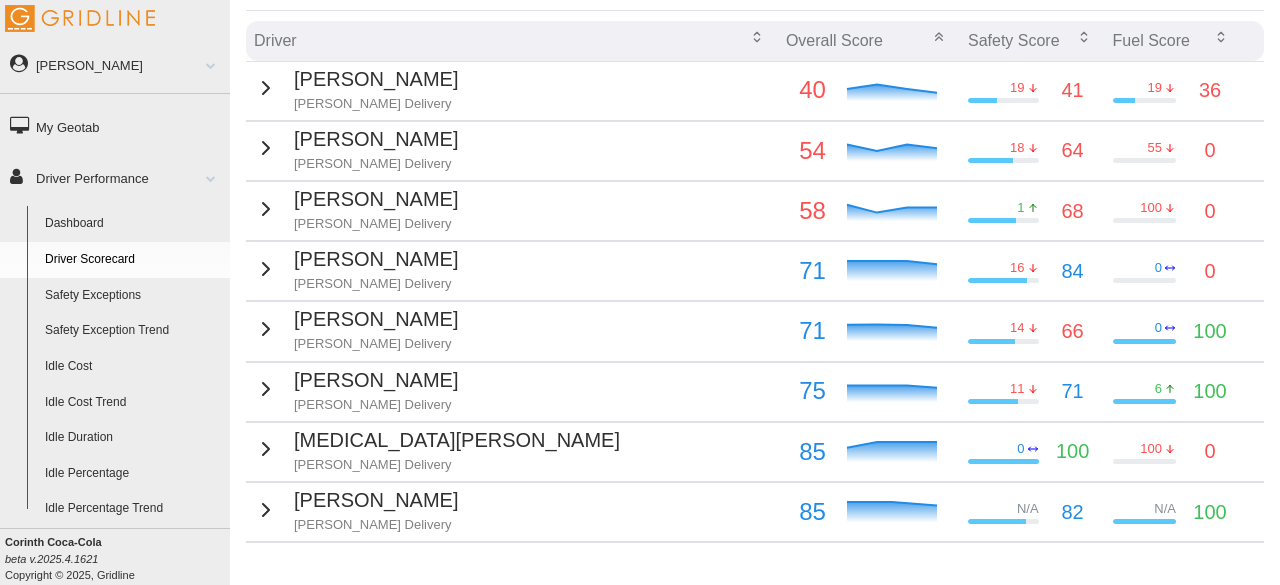 scroll, scrollTop: 262, scrollLeft: 0, axis: vertical 